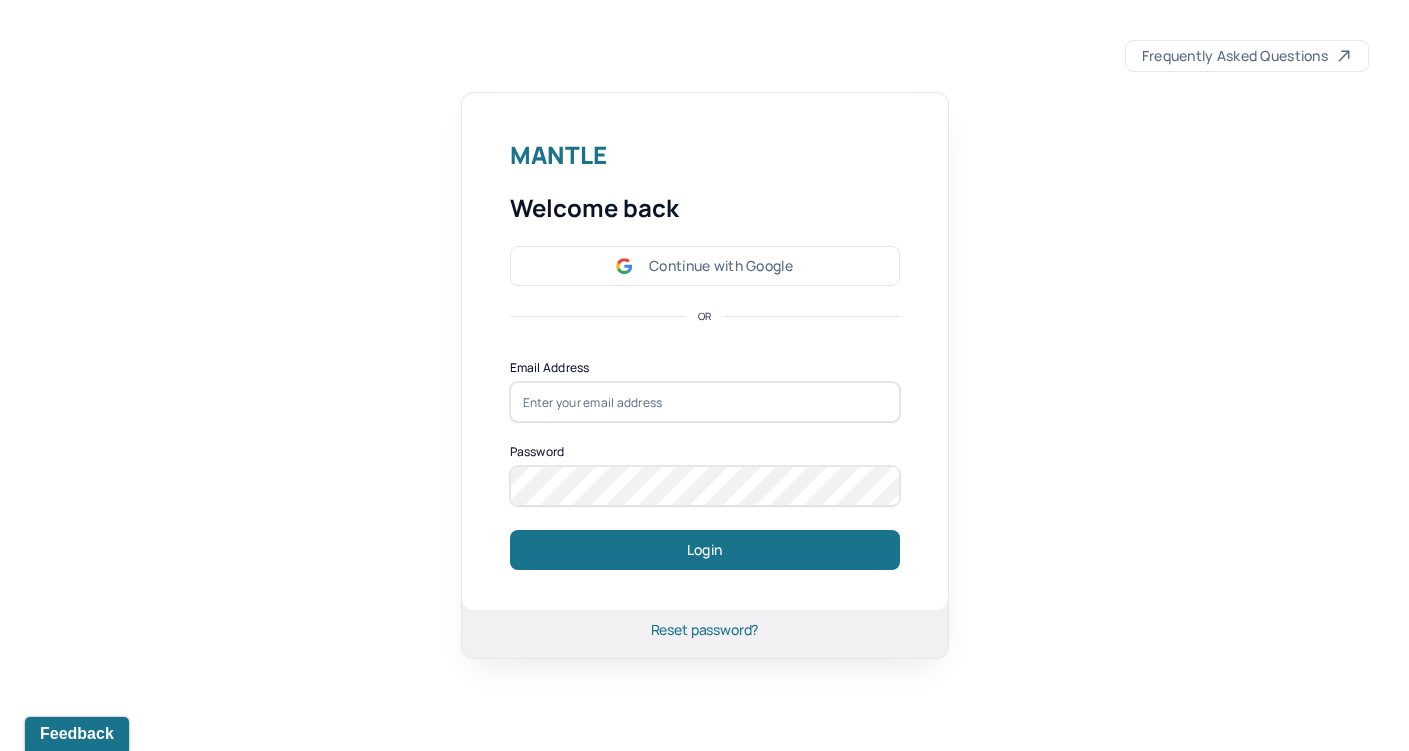 scroll, scrollTop: 0, scrollLeft: 0, axis: both 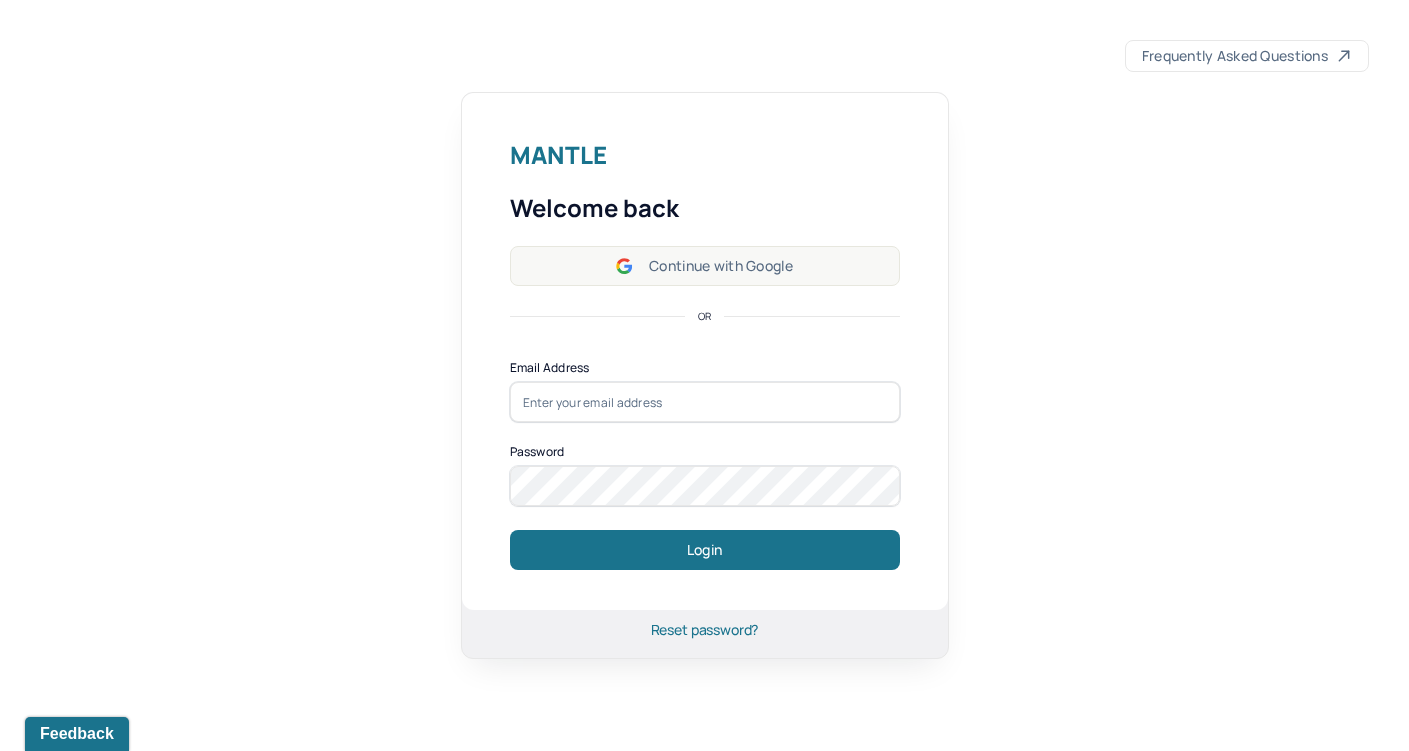 click on "Continue with Google" at bounding box center [705, 266] 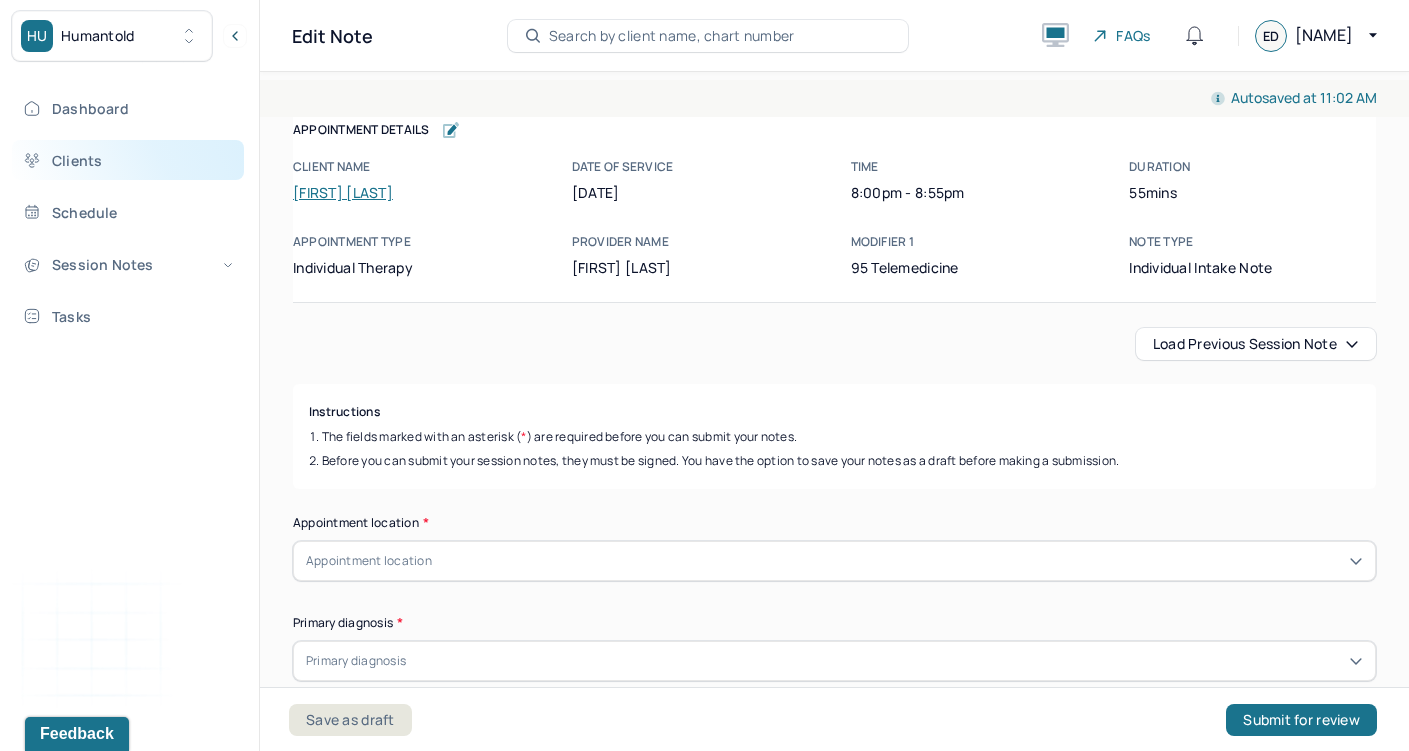click on "Clients" at bounding box center [128, 160] 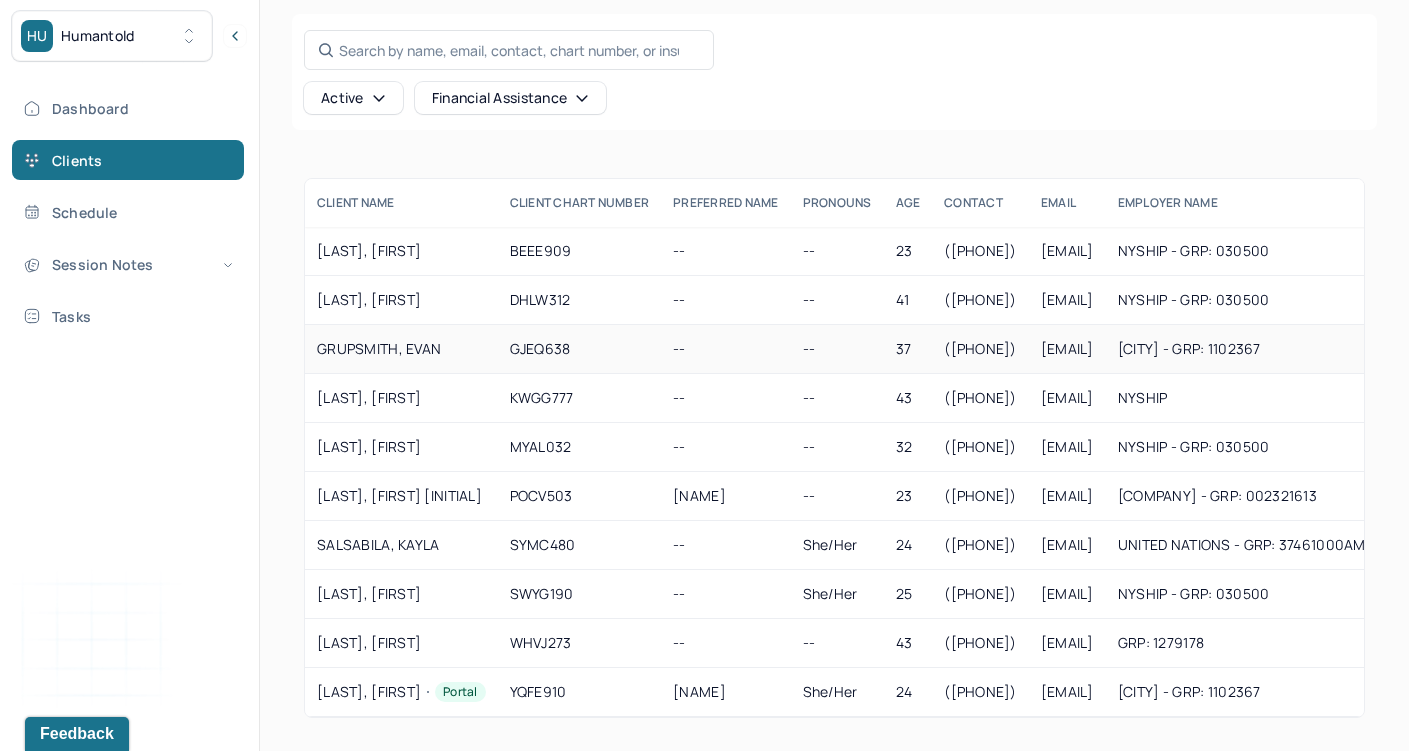 scroll, scrollTop: 89, scrollLeft: 0, axis: vertical 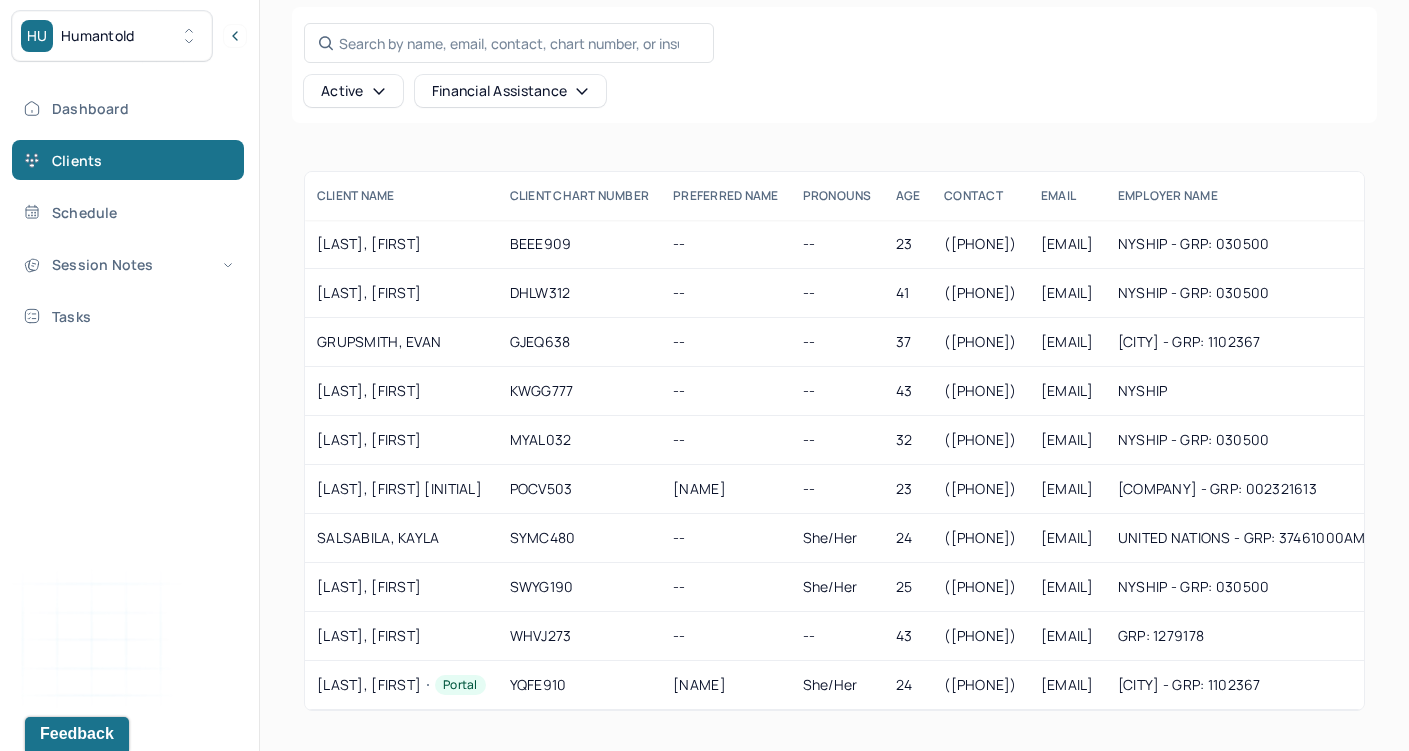 click 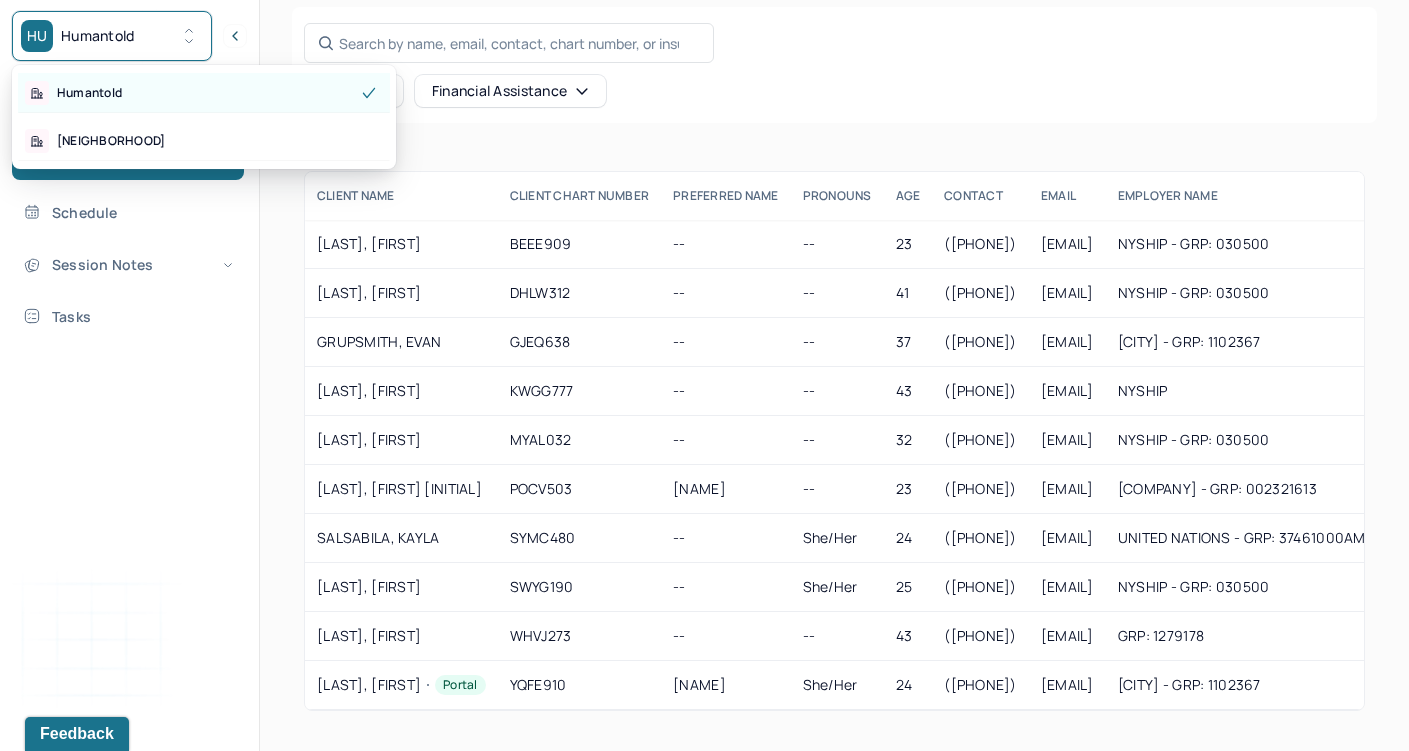 click on "Humantold" at bounding box center [204, 93] 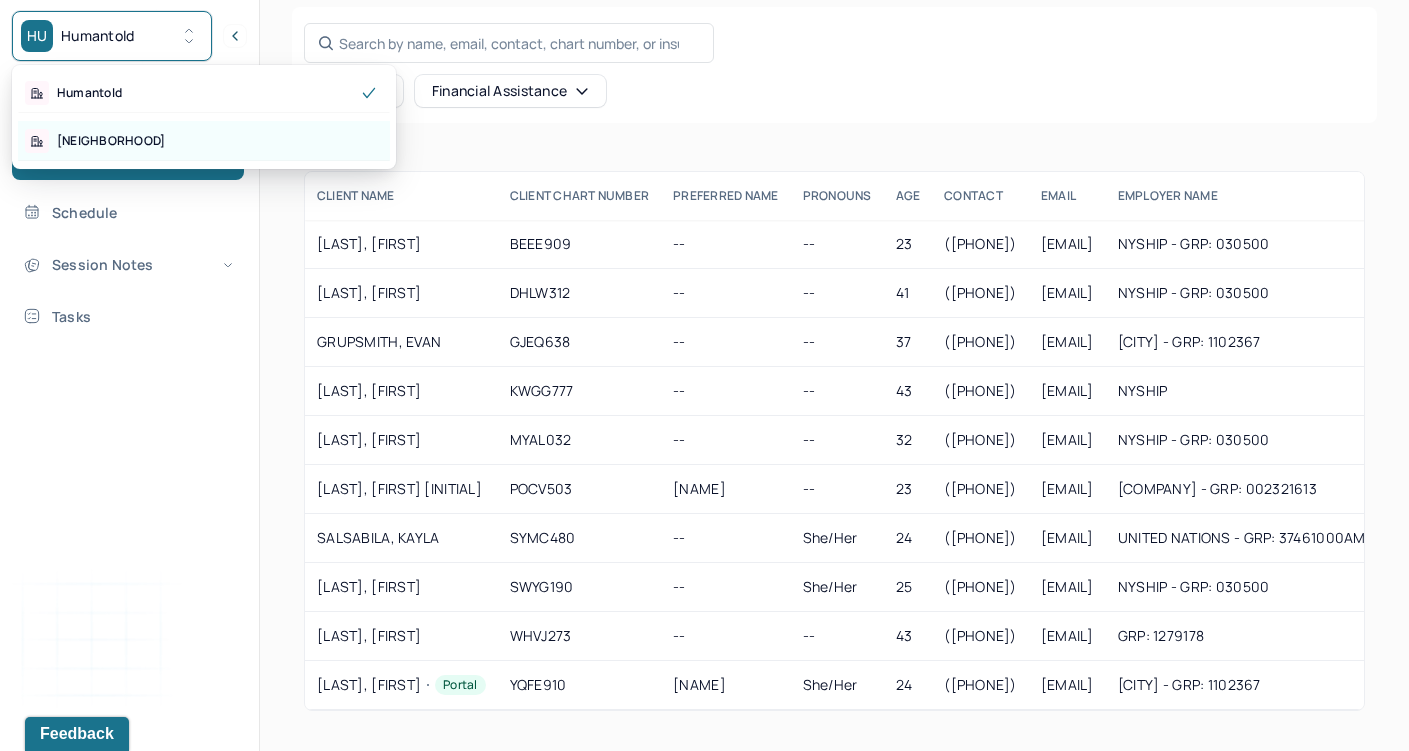 click on "[NEIGHBORHOOD]" at bounding box center [204, 141] 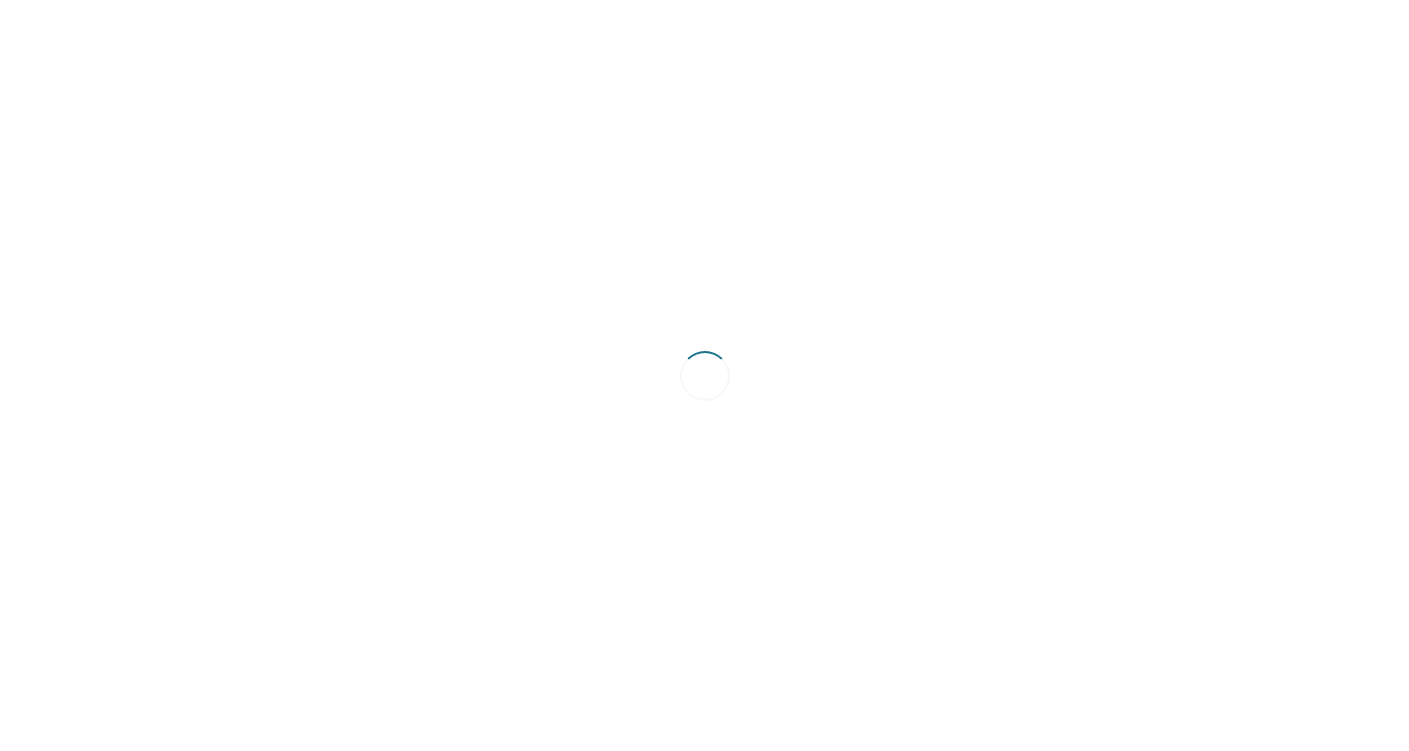 scroll, scrollTop: 0, scrollLeft: 0, axis: both 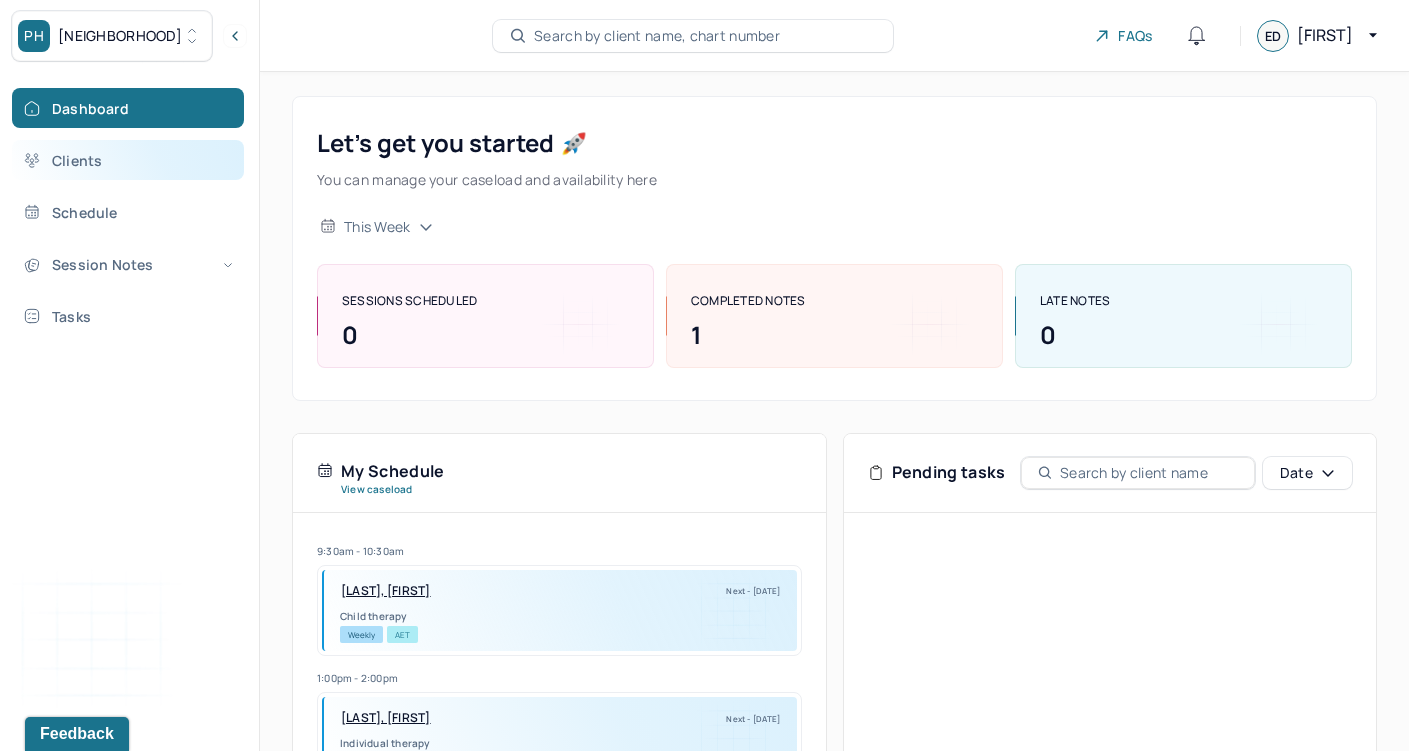 click on "Clients" at bounding box center (128, 160) 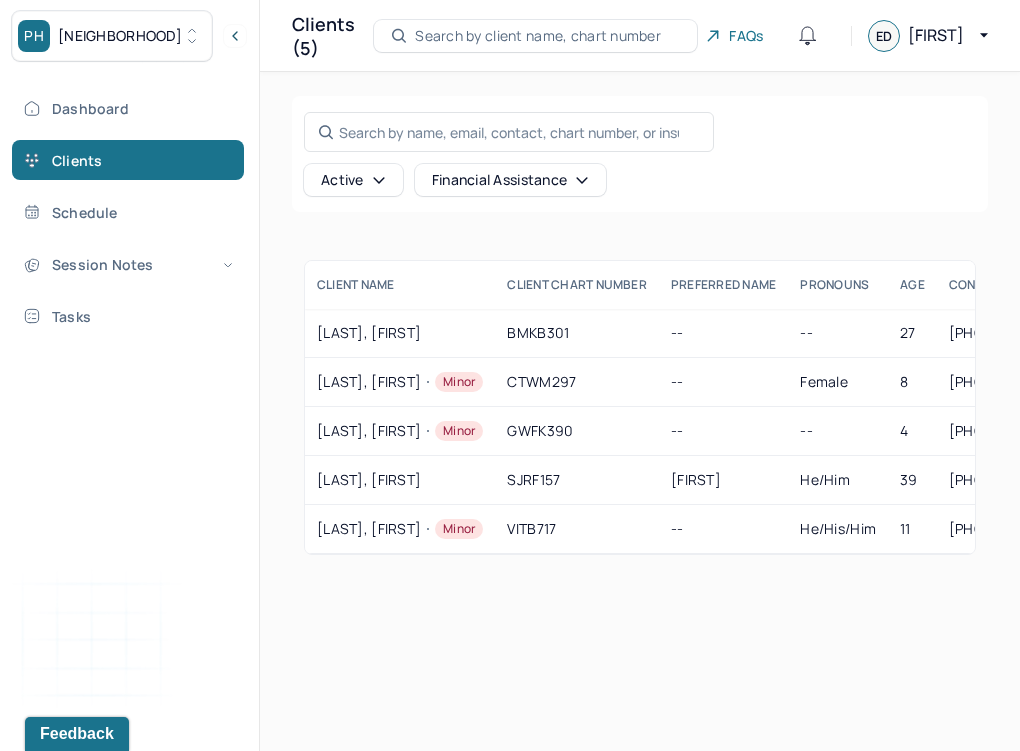 click on "[NEIGHBORHOOD]" at bounding box center (120, 36) 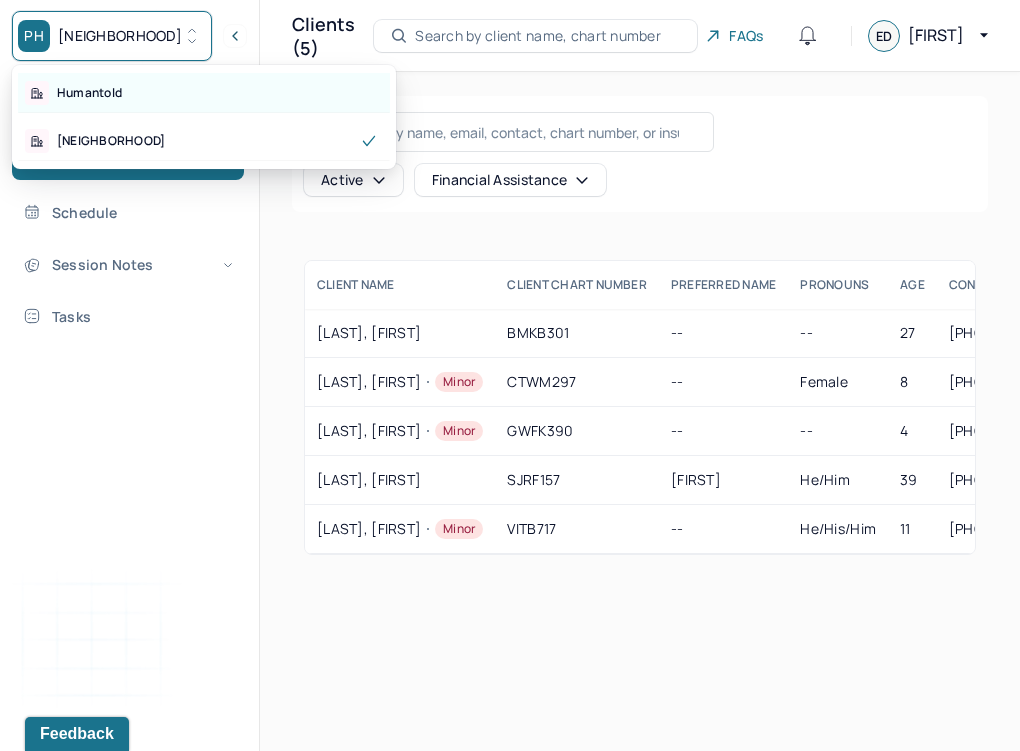 click on "Humantold" at bounding box center [89, 93] 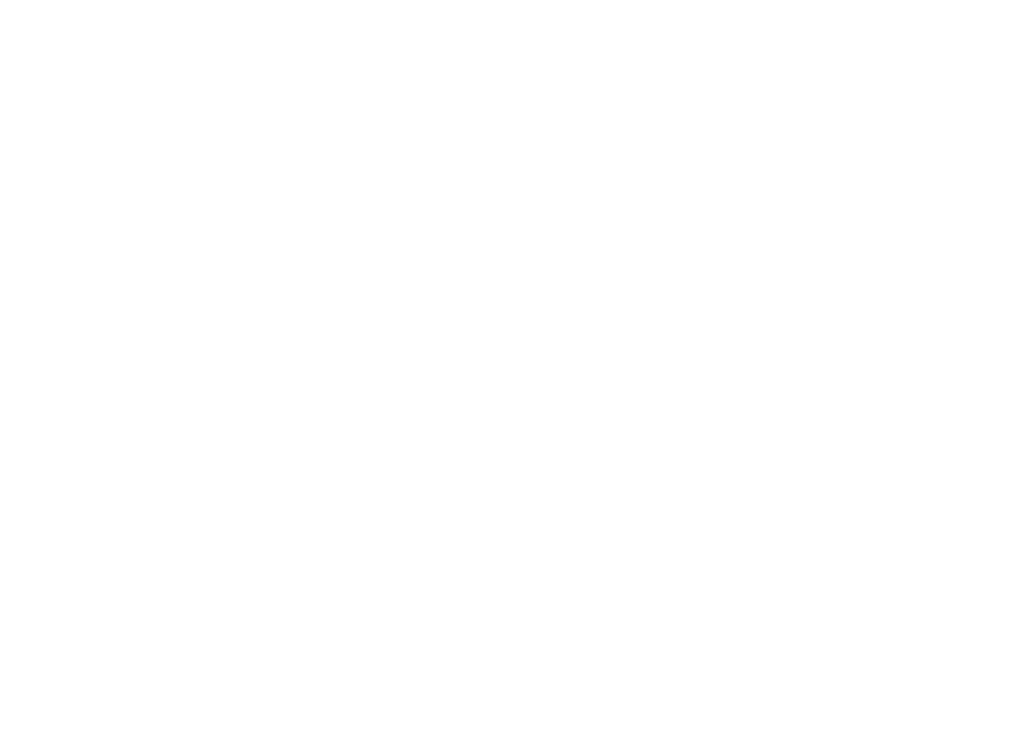 scroll, scrollTop: 0, scrollLeft: 0, axis: both 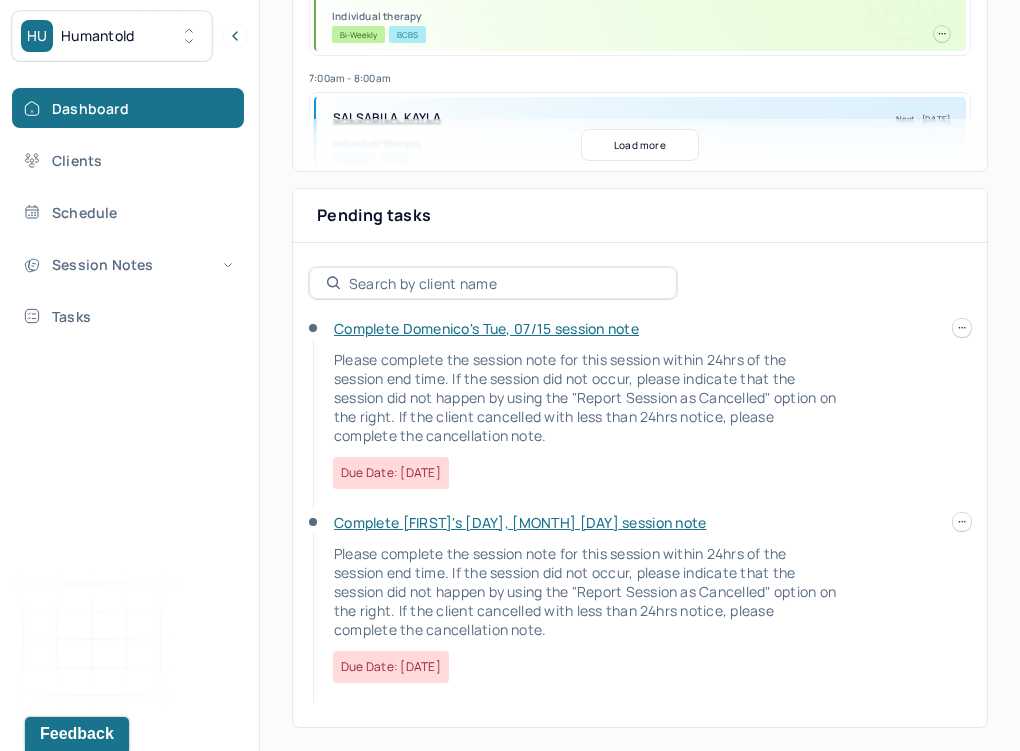 click on "Complete Domenico's Tue, 07/15 session note" at bounding box center (486, 328) 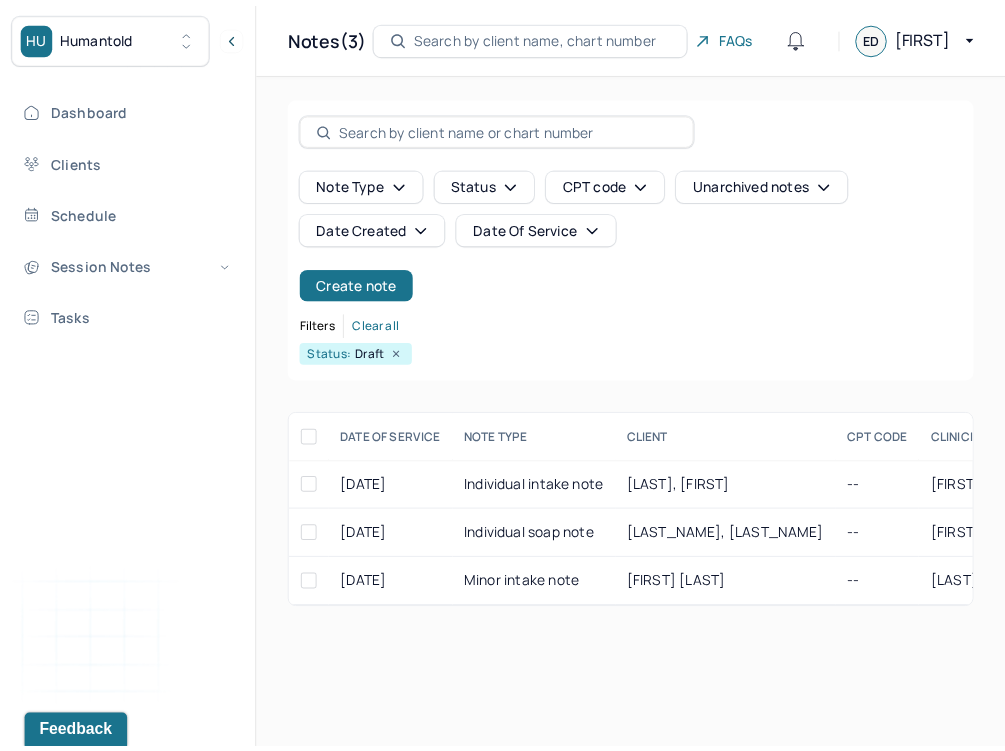 scroll, scrollTop: 0, scrollLeft: 0, axis: both 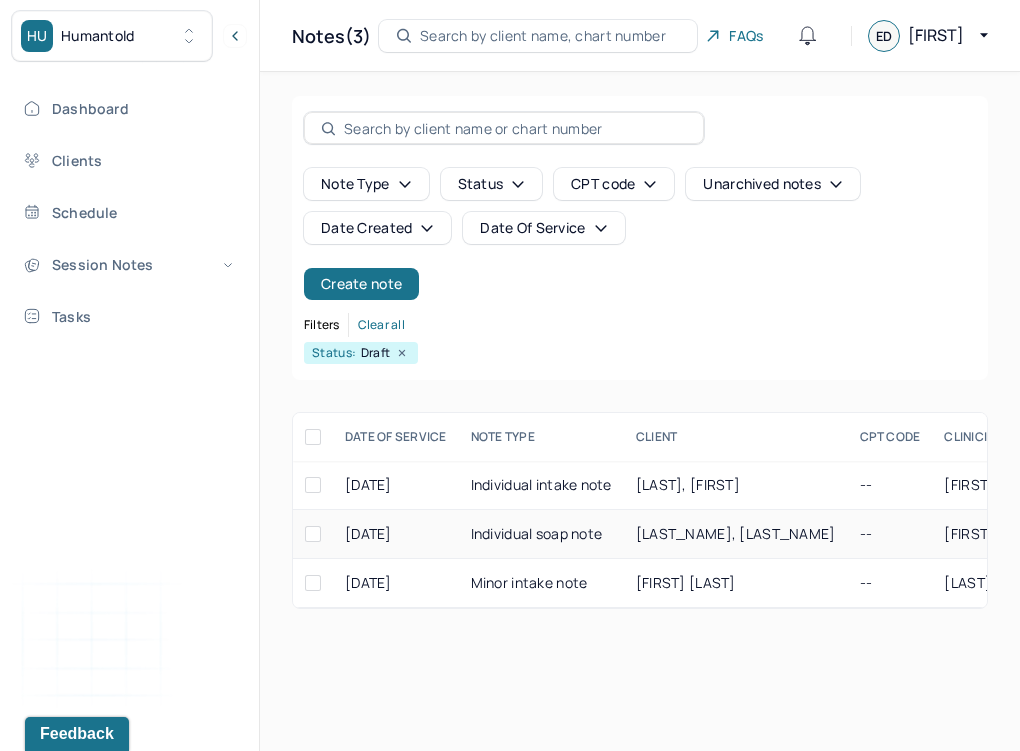 click on "Individual soap note" at bounding box center [541, 534] 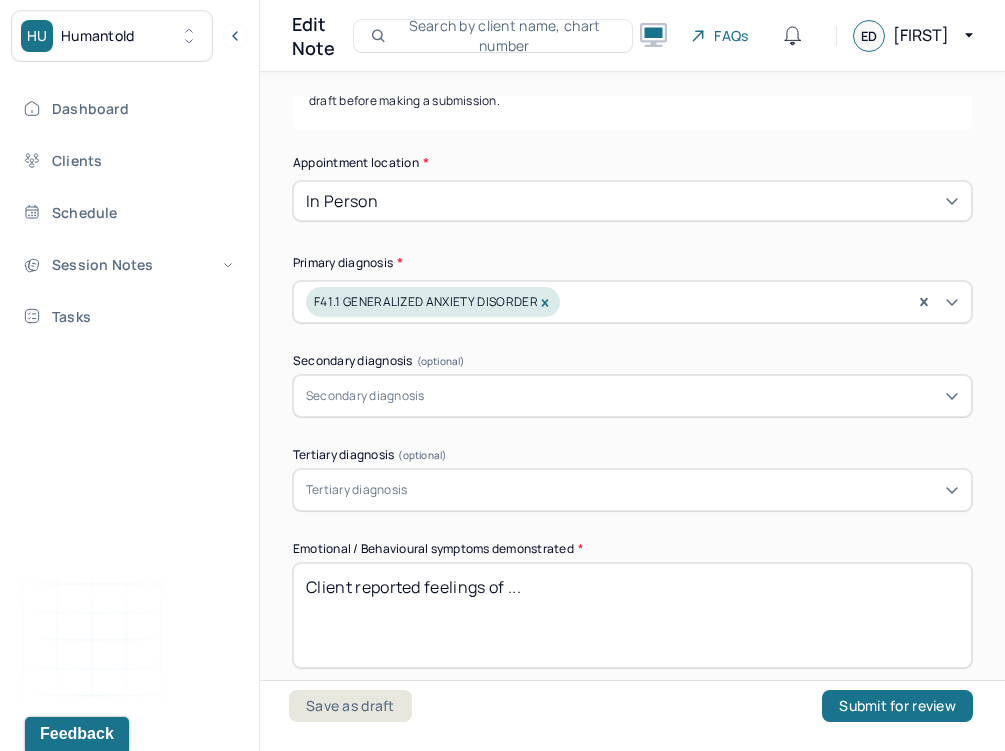 scroll, scrollTop: 516, scrollLeft: 0, axis: vertical 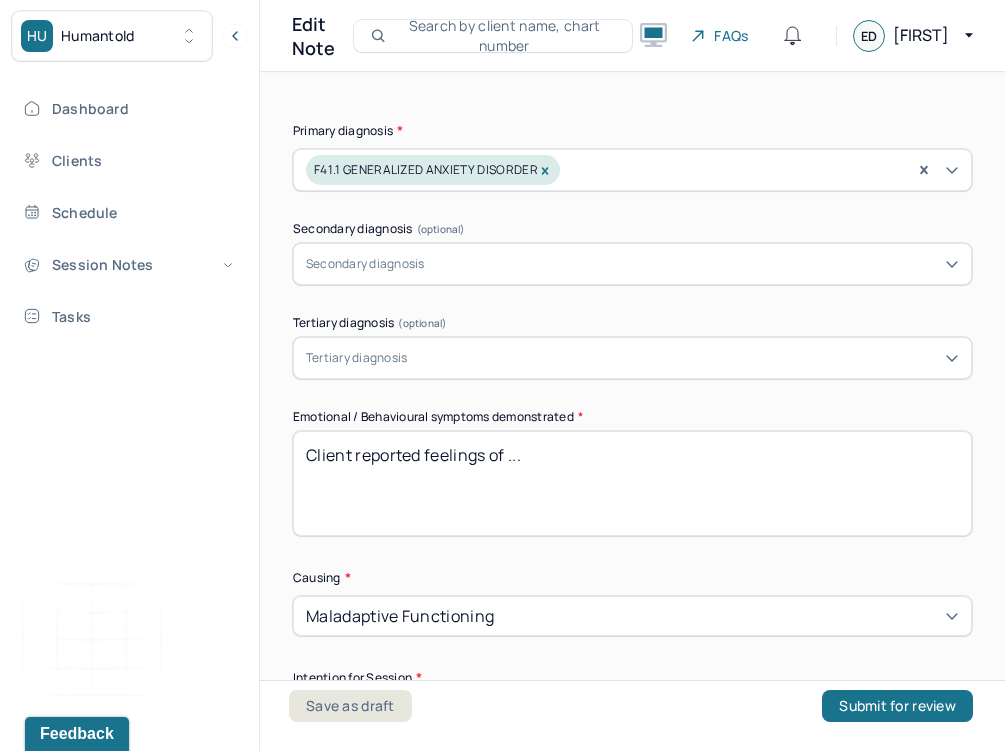 click on "Client reported feelings of ..." at bounding box center (632, 483) 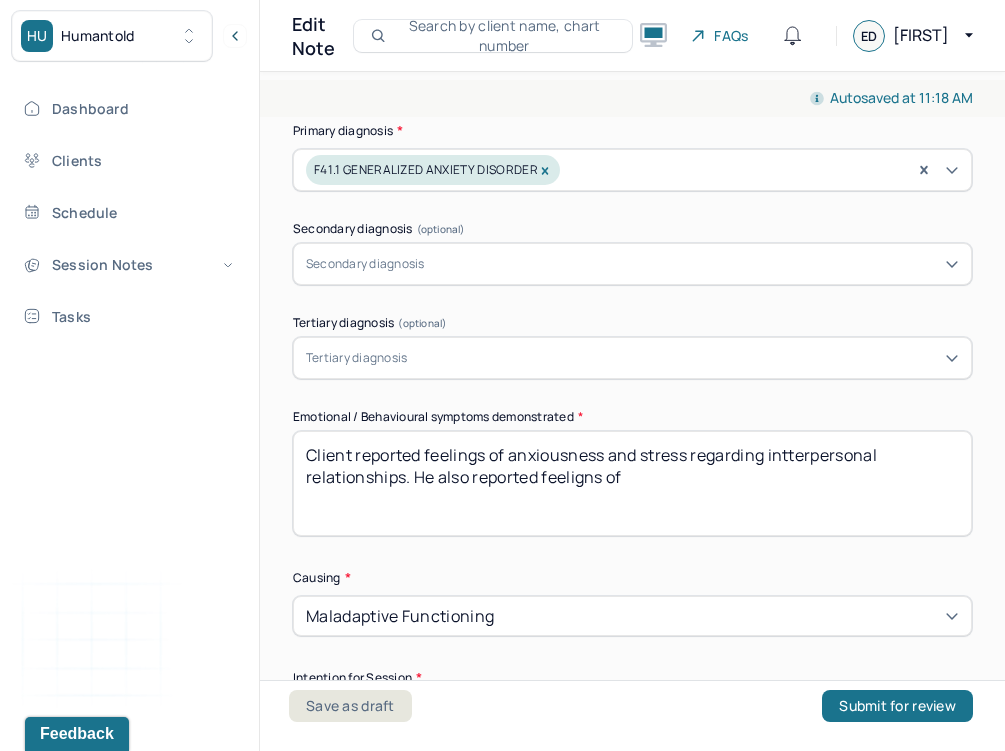 click on "Client reported feelings of" at bounding box center [632, 483] 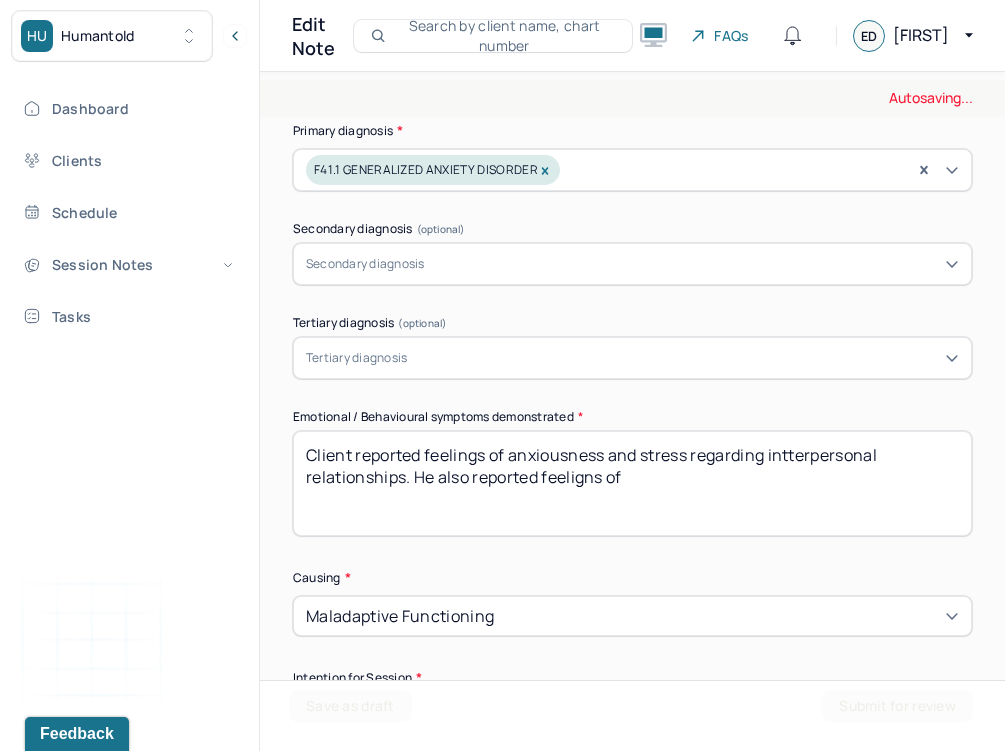 click on "Client reported feelings of" at bounding box center [632, 483] 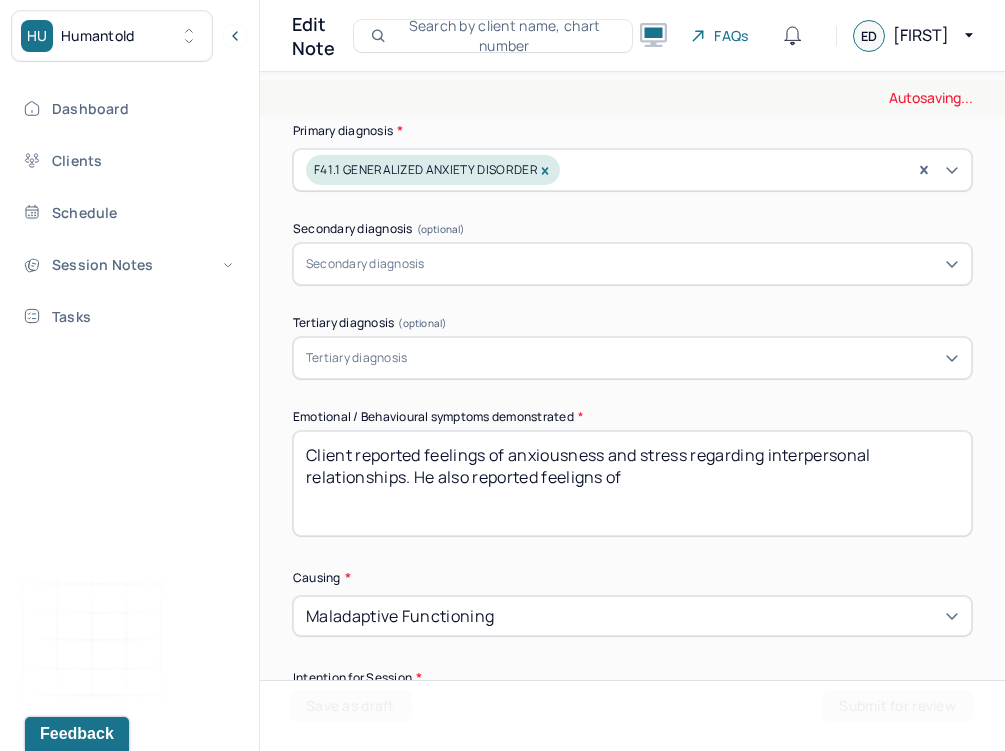 click on "Client reported feelings of anxiousness and stress regarding intterpersonal relationships. He also reported feeligns of" at bounding box center (632, 483) 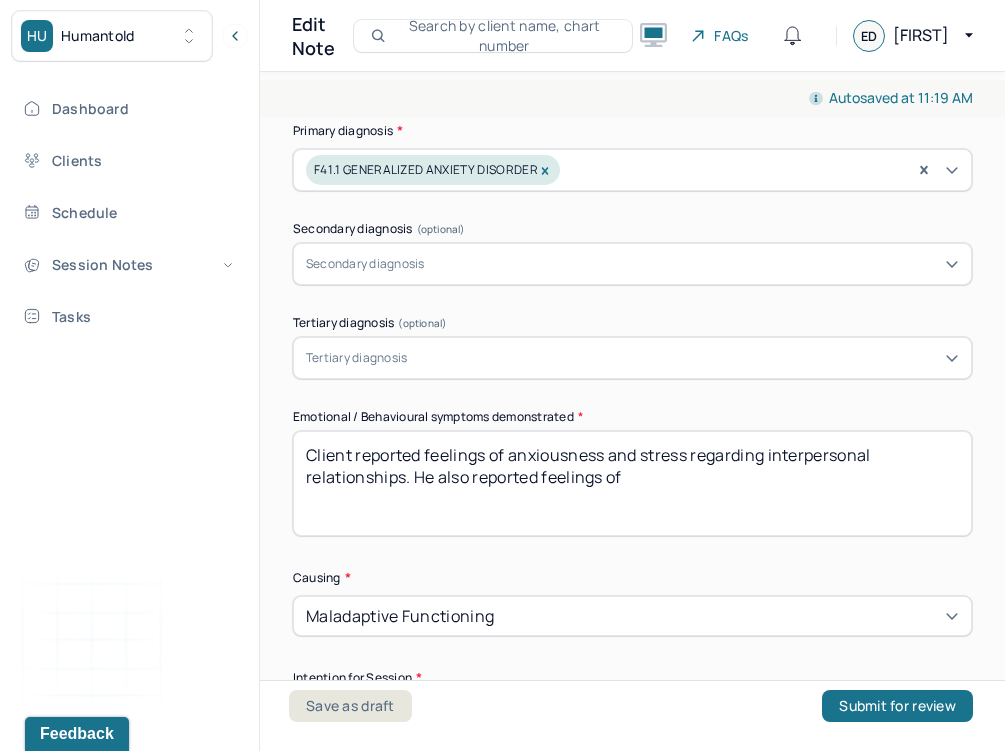 click on "Client reported feelings of anxiousness and stress regarding interpersonal relationships. He also reported feeligns of" at bounding box center [632, 483] 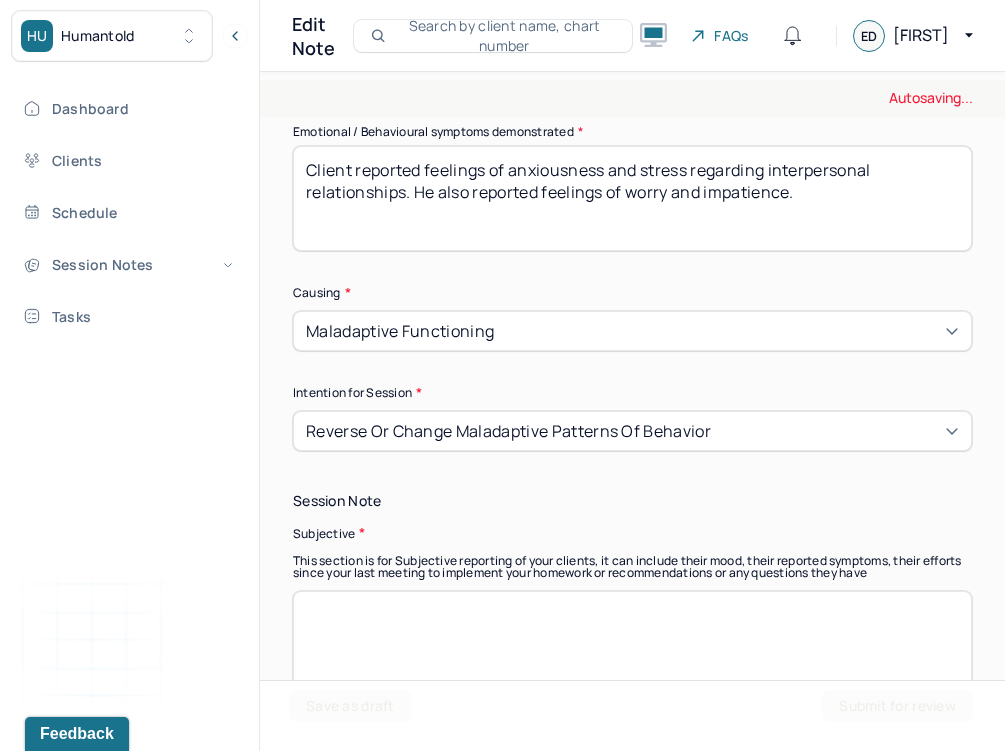 scroll, scrollTop: 957, scrollLeft: 0, axis: vertical 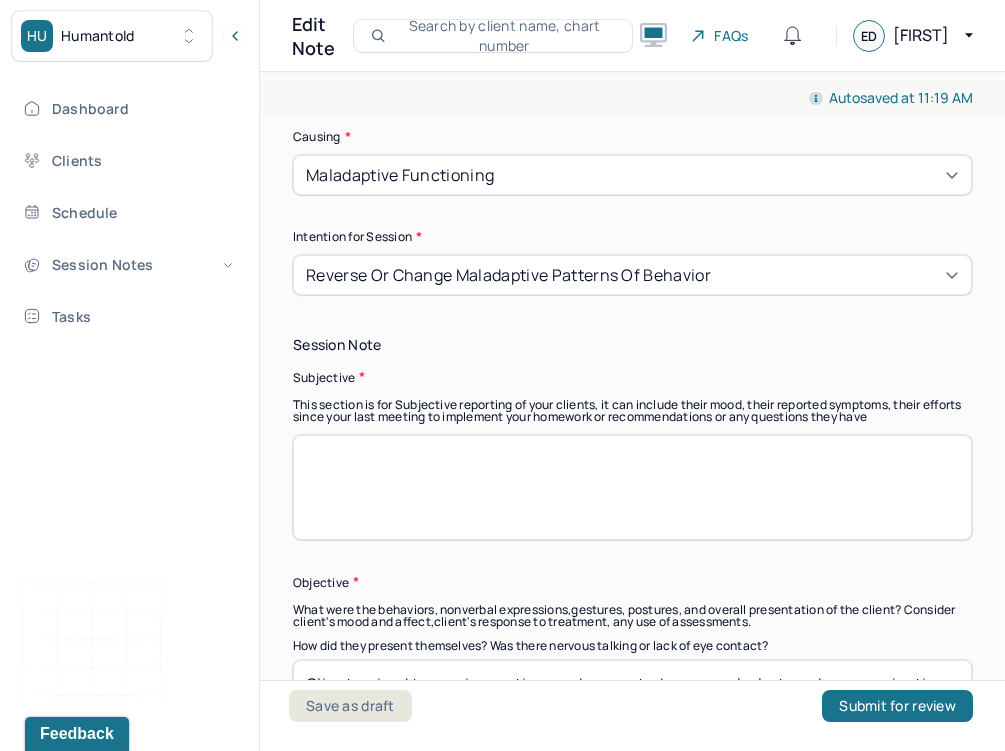 type on "Client reported feelings of anxiousness and stress regarding interpersonal relationships. He also reported feelings of worry and impatience." 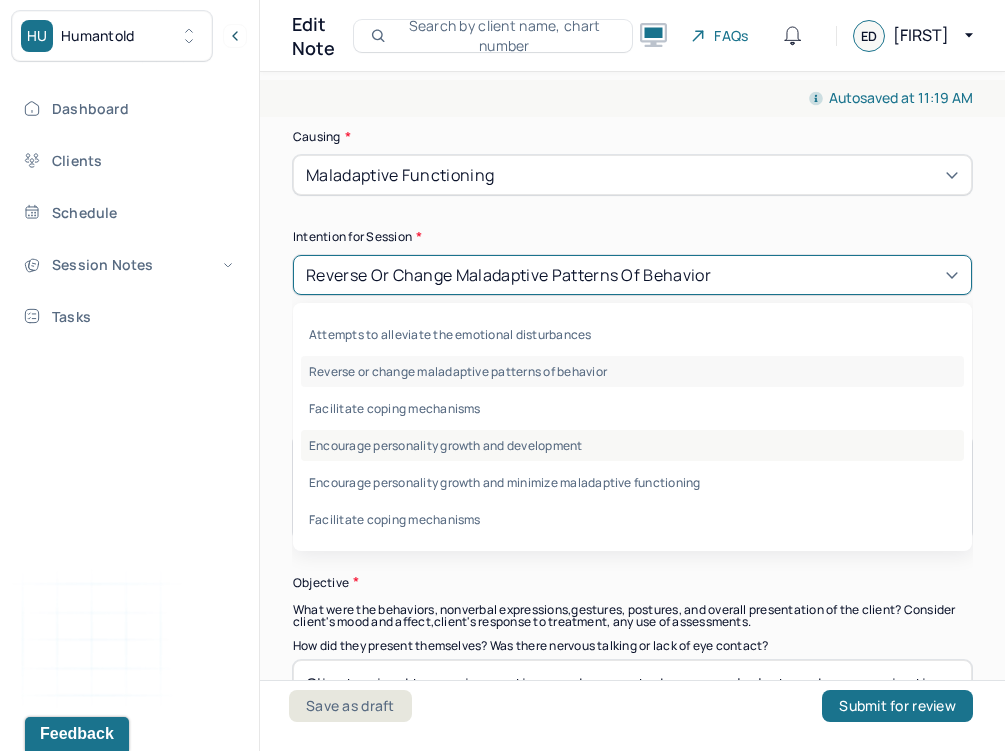 click on "Encourage personality growth and development" at bounding box center [632, 445] 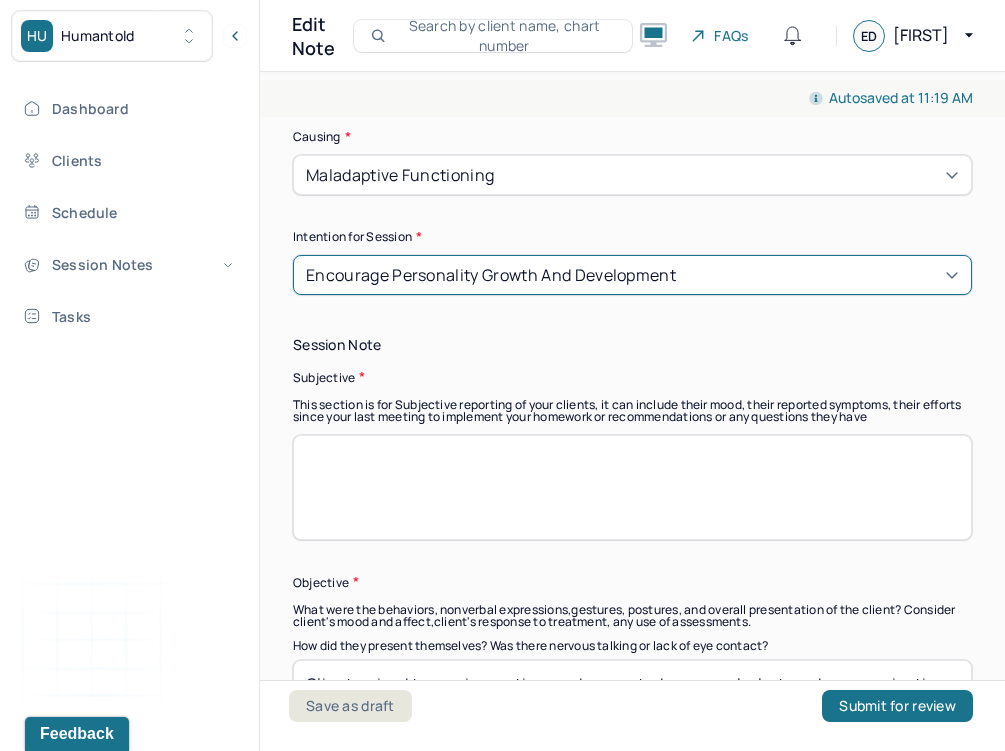 click at bounding box center [632, 487] 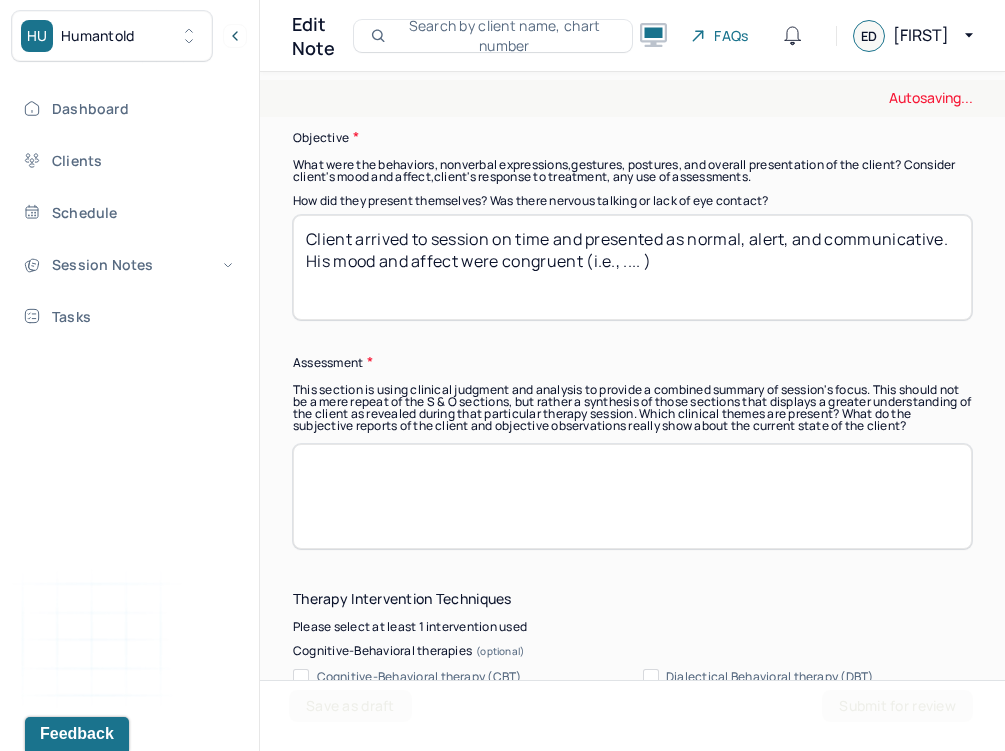 scroll, scrollTop: 1426, scrollLeft: 0, axis: vertical 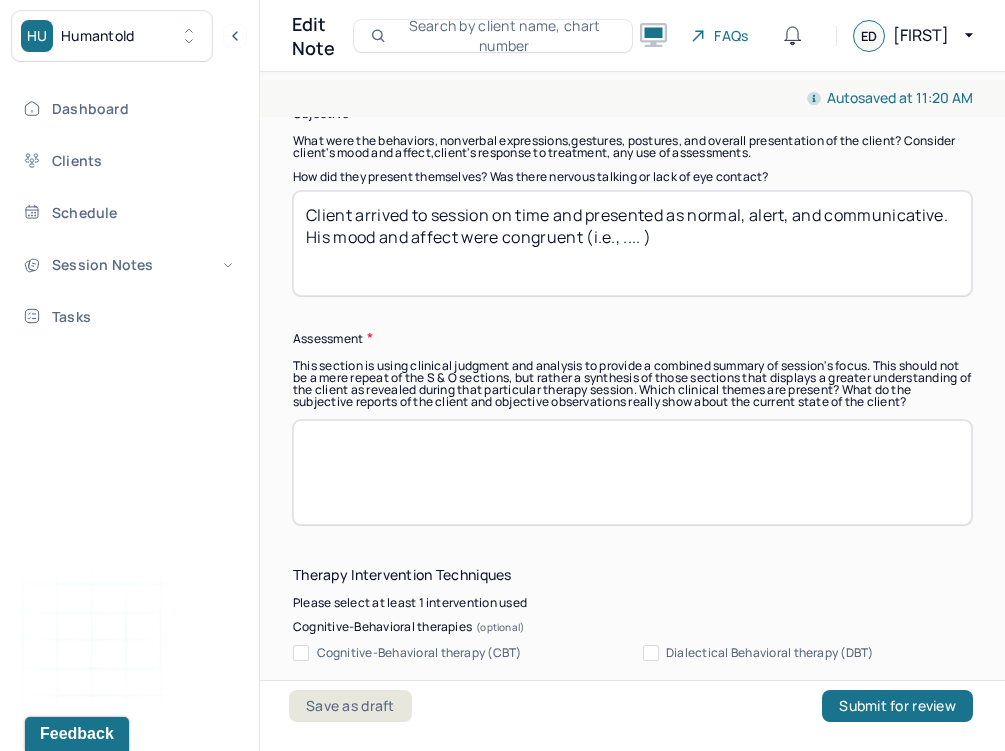 type on "Client described the couples that he knows and his thoughts and feelings regarding the couple's "dating journey." He also explained his parents' relationship when he was growing up." 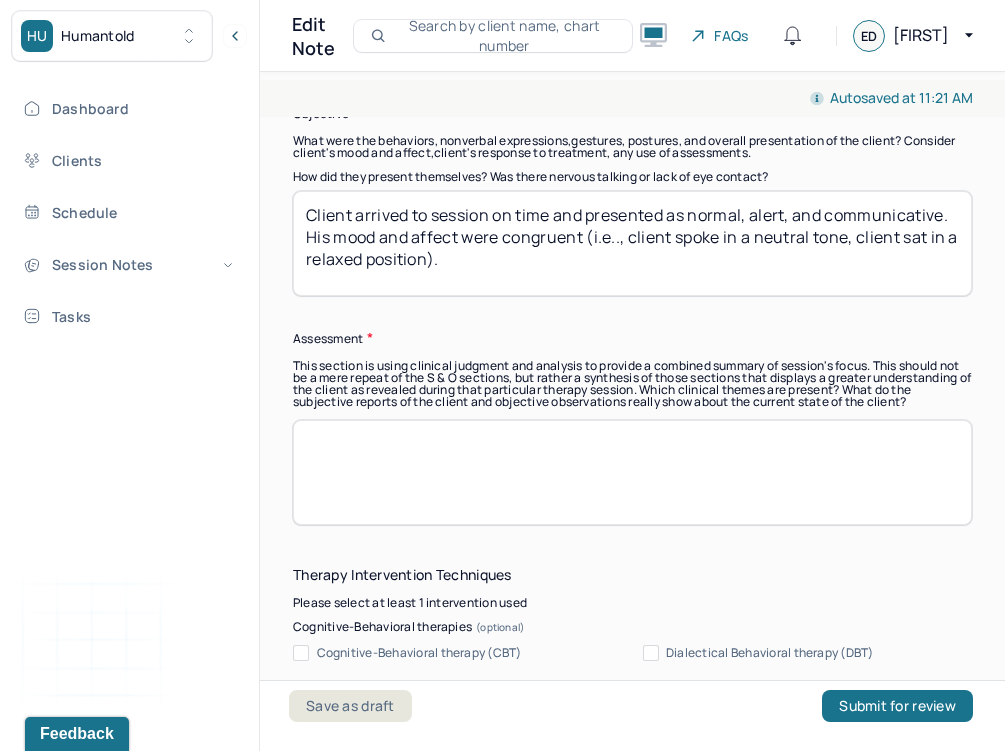type on "Client arrived to session on time and presented as normal, alert, and communicative. His mood and affect were congruent (i.e.., client spoke in a neutral tone, client sat in a relaxed position)." 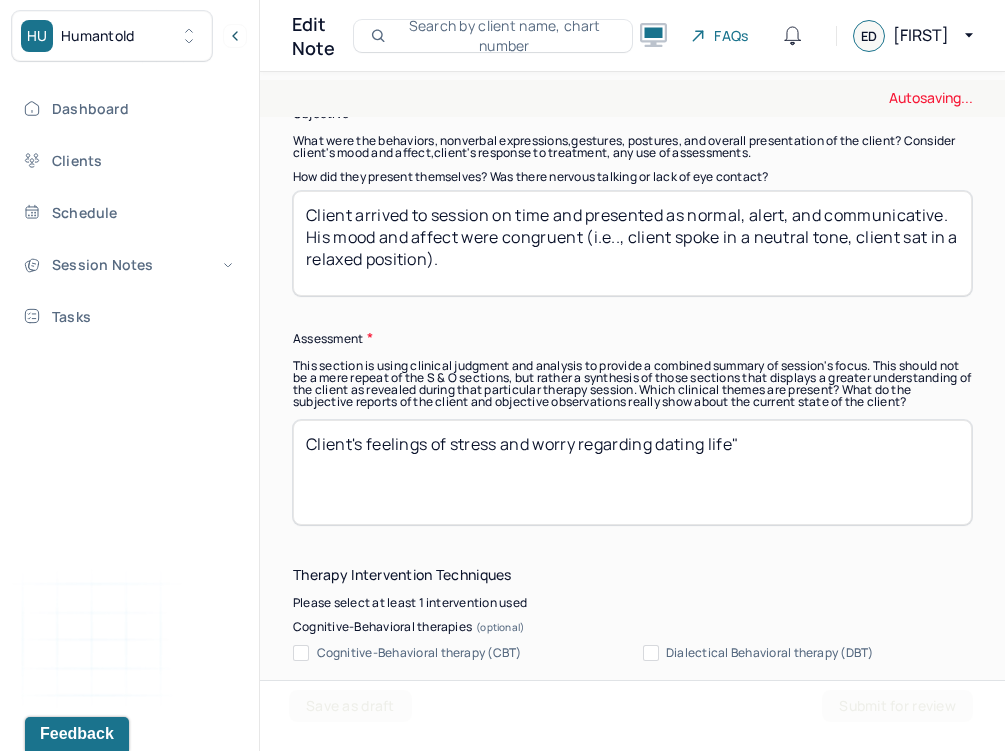 click on "Client's feelings" at bounding box center [632, 472] 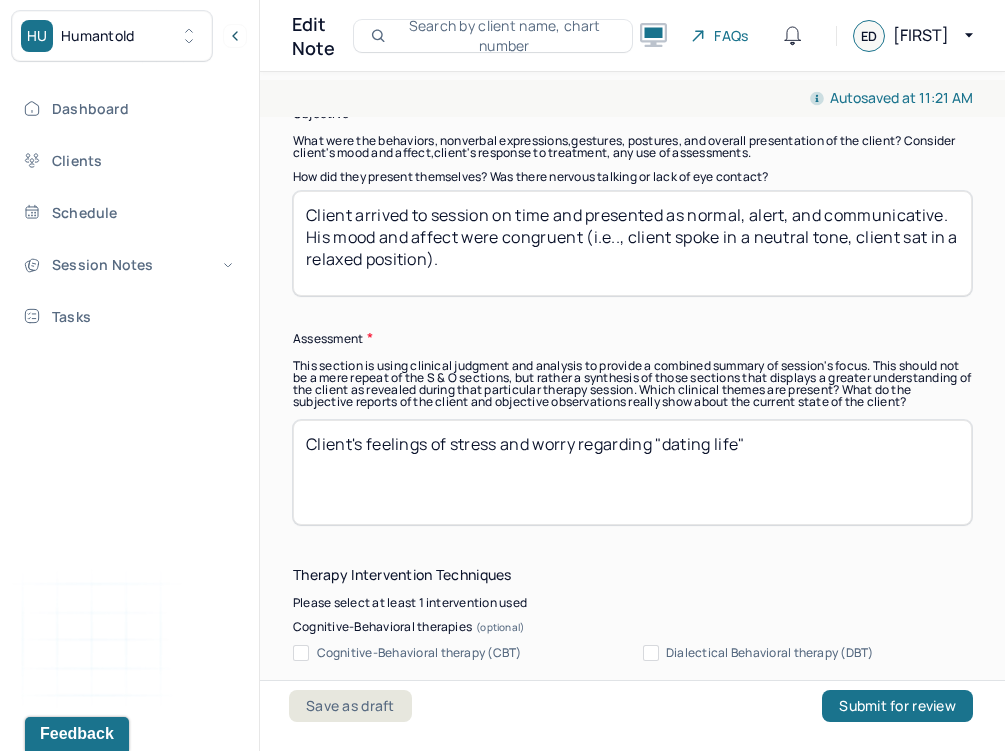 click on "Client's feelings of stress and worry regarding dating life"" at bounding box center [632, 472] 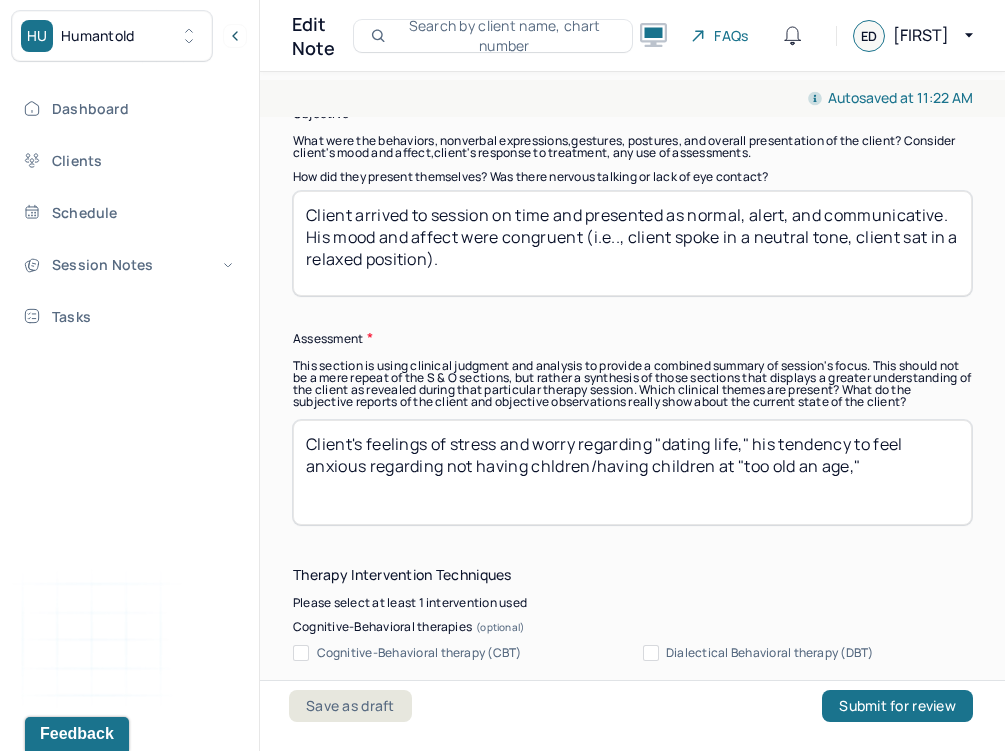 click on "Client's feelings of stress and worry regarding "dating life," his tendency to feel anxious regarding not having chldren/having children at "too old an age,"" at bounding box center (632, 472) 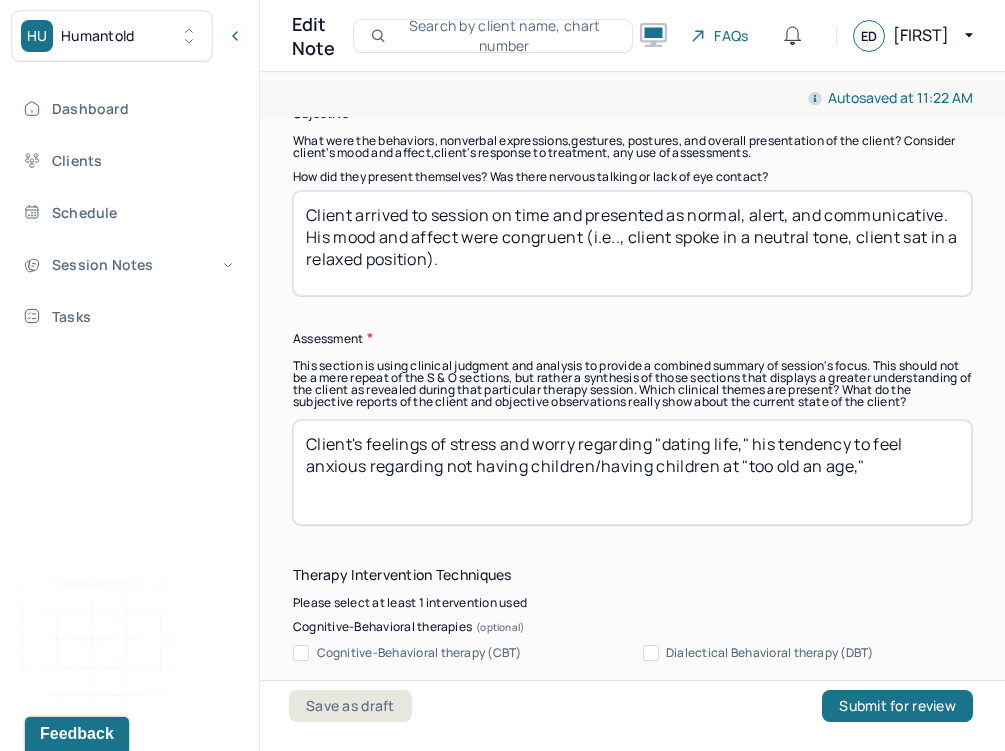click on "Client's feelings of stress and worry regarding "dating life," his tendency to feel anxious regarding not having chldren/having children at "too old an age,"" at bounding box center [632, 472] 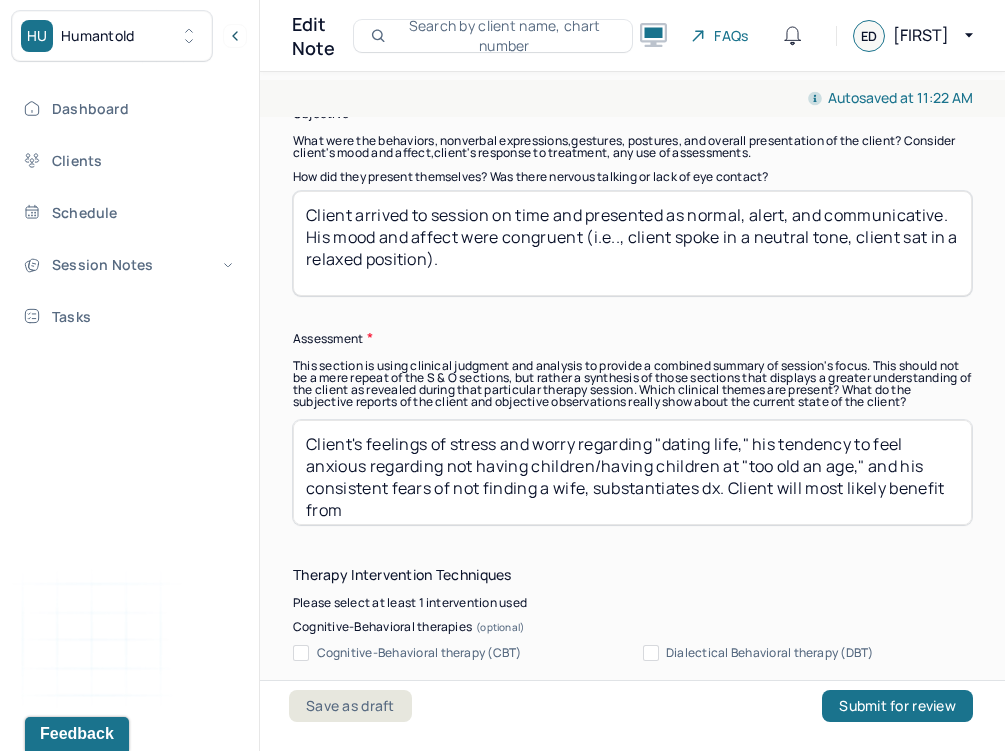 click on "Client's feelings of stress and worry regarding "dating life," his tendency to feel anxious regarding not having children/having children at "too old an age," and his consistent fears of not finding a wife, substantiates dx. Client will most likely benefit from" at bounding box center (632, 472) 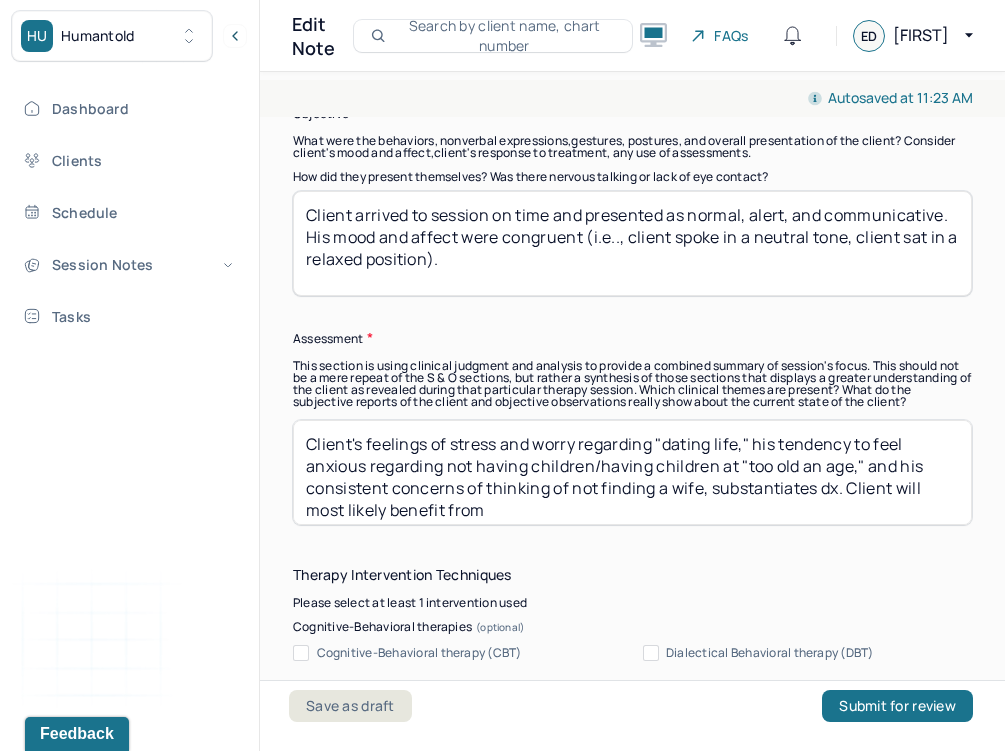 click on "Client's feelings of stress and worry regarding "dating life," his tendency to feel anxious regarding not having children/having children at "too old an age," and his consistent concerns of thinking of not finding a wife, substantiates dx. Client will most likely benefit from" at bounding box center (632, 472) 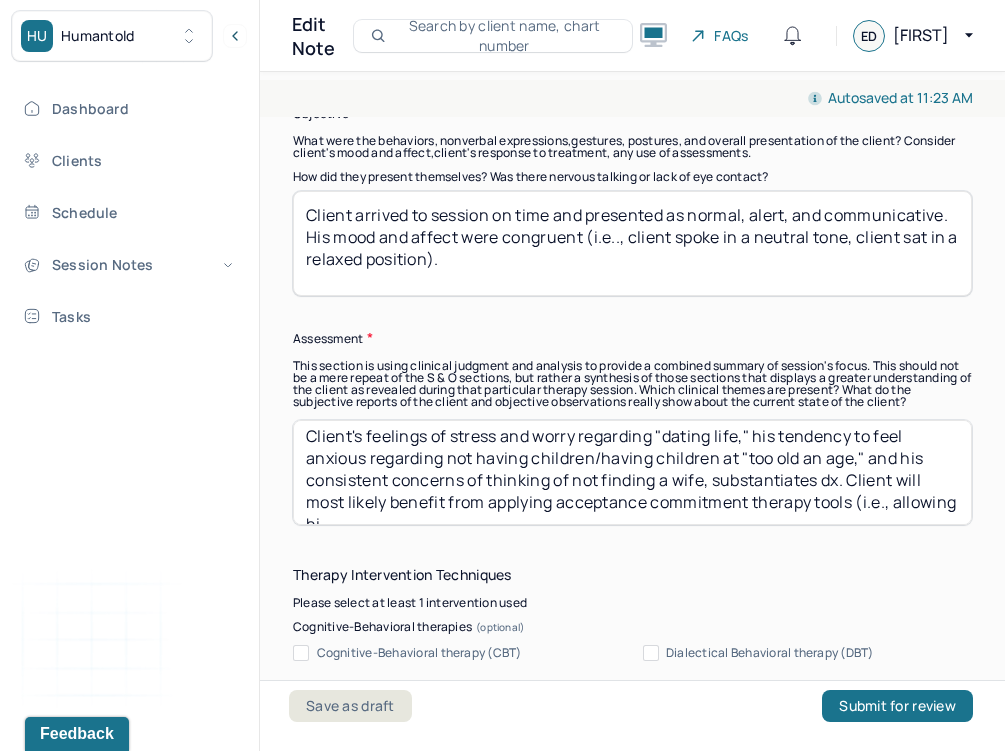 scroll, scrollTop: 18, scrollLeft: 0, axis: vertical 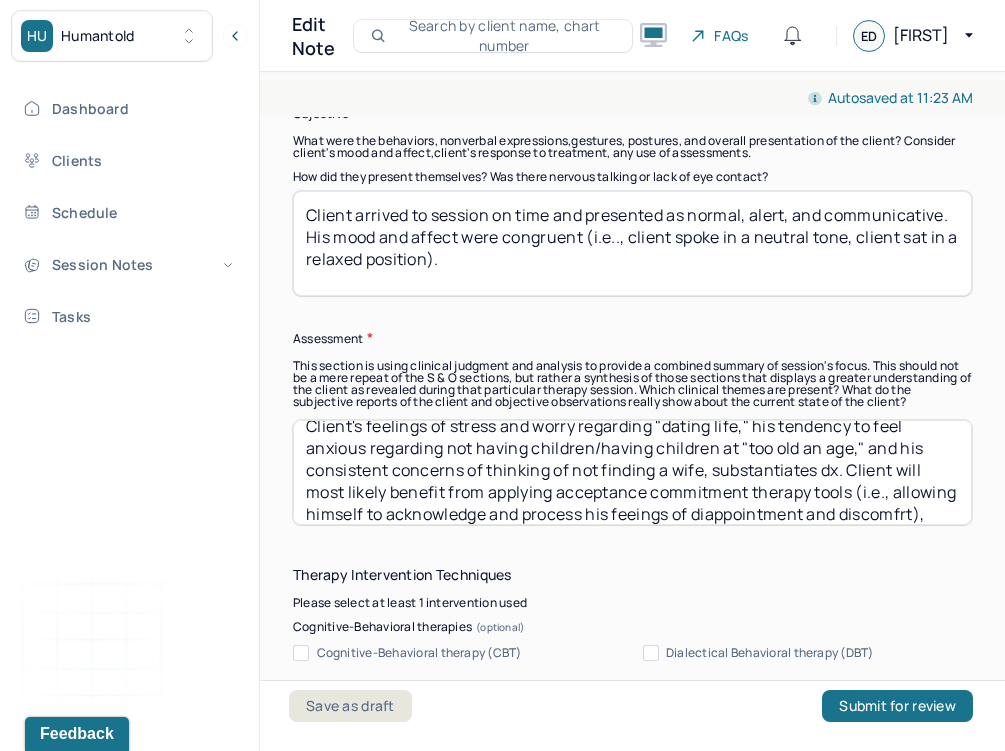 click on "Client's feelings of stress and worry regarding "dating life," his tendency to feel anxious regarding not having children/having children at "too old an age," and his consistent concerns of thinking of not finding a wife, substantiates dx. Client will most likely benefit from applying acceptance commitment therapy tools (i.e., allowing himself to acknowledge and process his feeings of diappointment and discomfrt)," at bounding box center (632, 472) 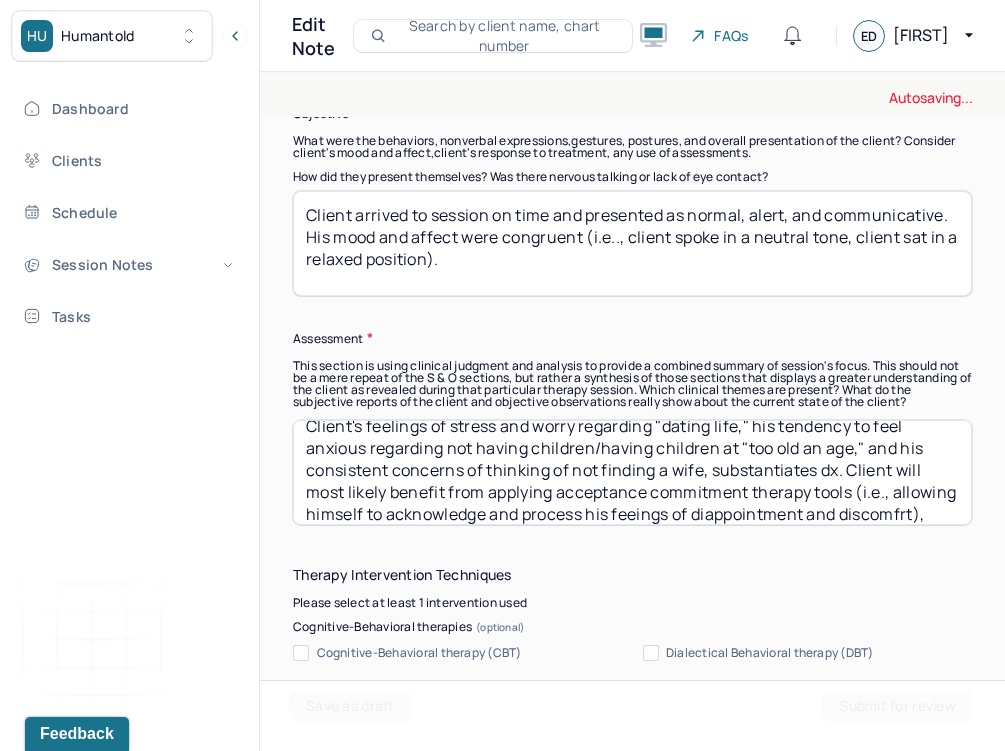 click on "Client's feelings of stress and worry regarding "dating life," his tendency to feel anxious regarding not having children/having children at "too old an age," and his consistent concerns of thinking of not finding a wife, substantiates dx. Client will most likely benefit from applying acceptance commitment therapy tools (i.e., allowing himself to acknowledge and process his feeings of diappointment and discomfrt)," at bounding box center [632, 472] 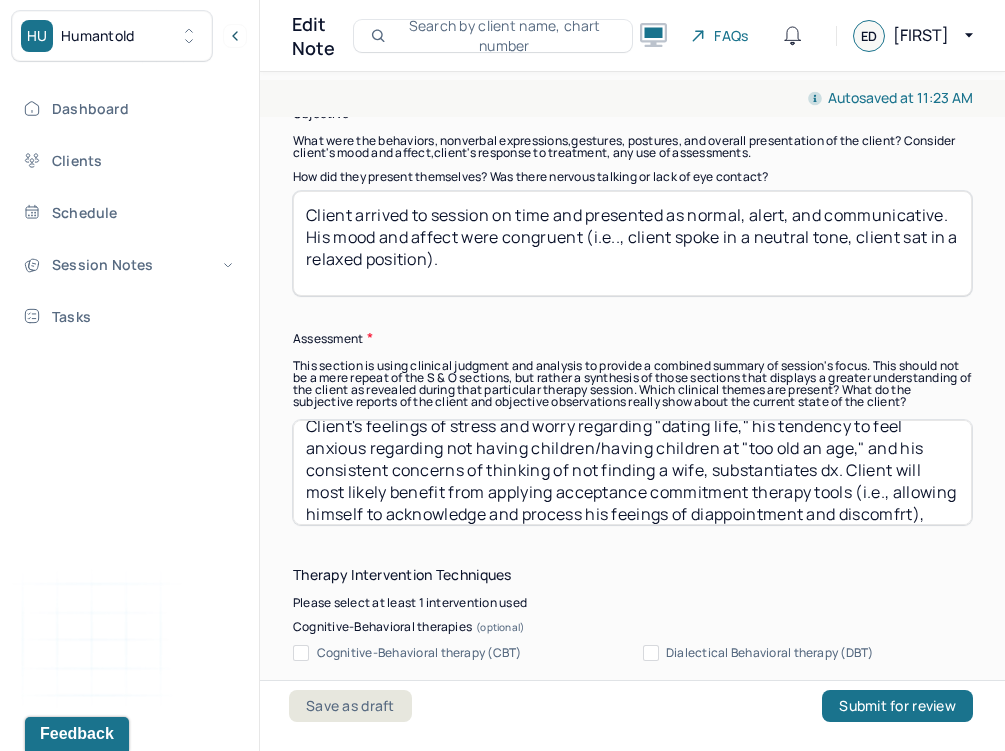 click on "Client's feelings of stress and worry regarding "dating life," his tendency to feel anxious regarding not having children/having children at "too old an age," and his consistent concerns of thinking of not finding a wife, substantiates dx. Client will most likely benefit from applying acceptance commitment therapy tools (i.e., allowing himself to acknowledge and process his feeings of diappointment and discomfrt)," at bounding box center [632, 472] 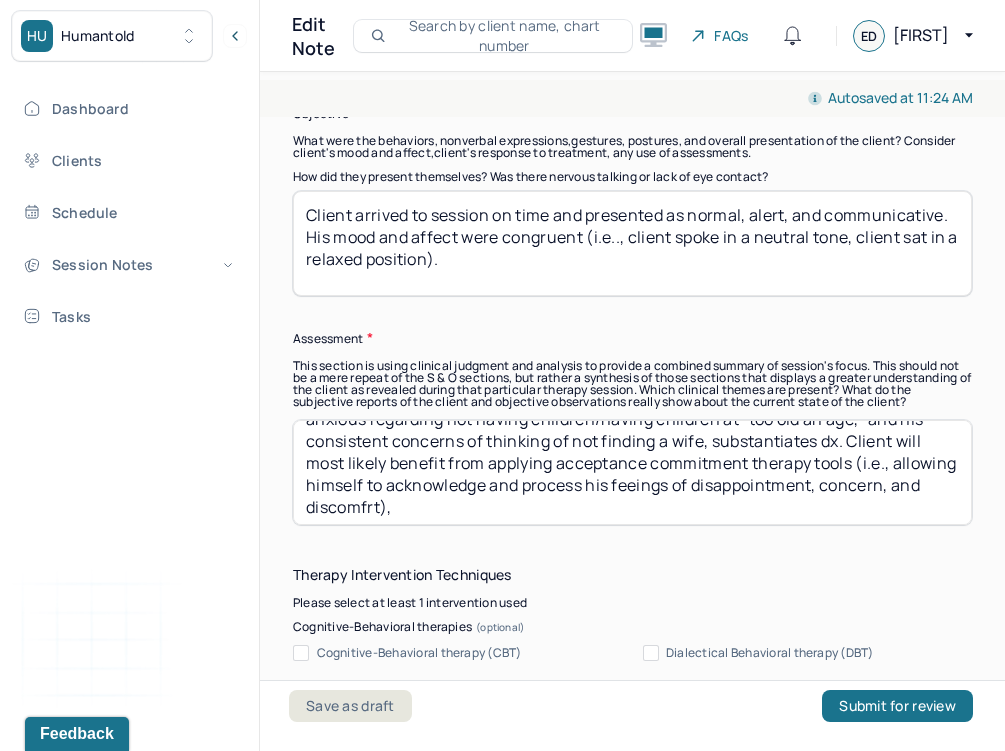 scroll, scrollTop: 52, scrollLeft: 0, axis: vertical 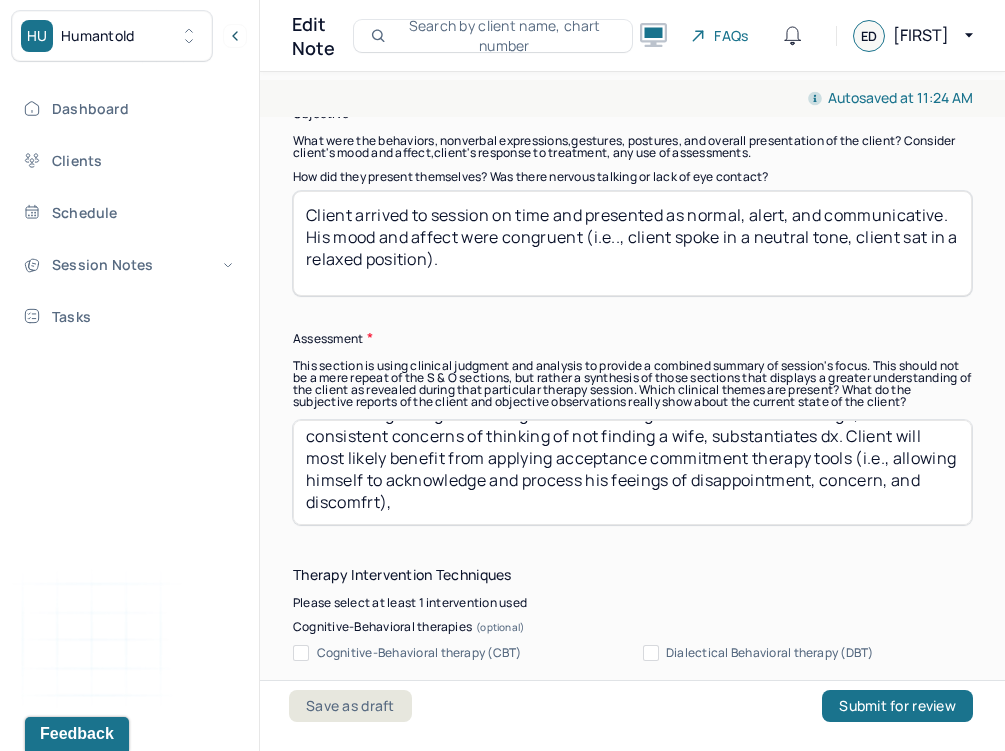 click on "Client's feelings of stress and worry regarding "dating life," his tendency to feel anxious regarding not having children/having children at "too old an age," and his consistent concerns of thinking of not finding a wife, substantiates dx. Client will most likely benefit from applying acceptance commitment therapy tools (i.e., allowing himself to acknowledge and process his feeings of disappointment, concern and discomfrt)," at bounding box center (632, 472) 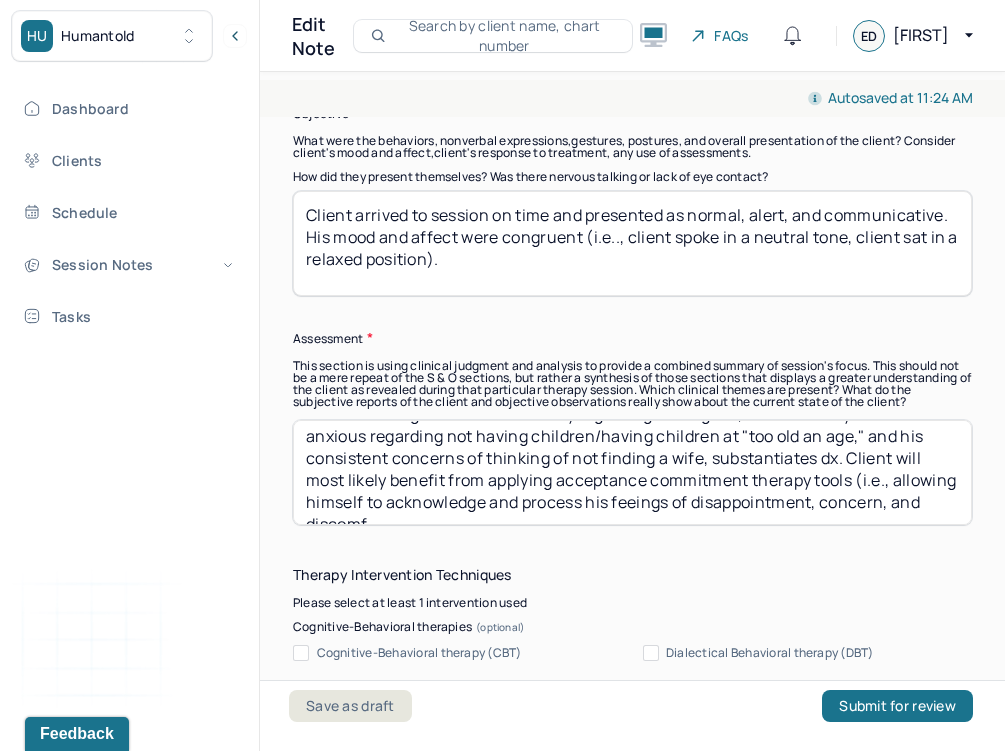 scroll, scrollTop: 52, scrollLeft: 0, axis: vertical 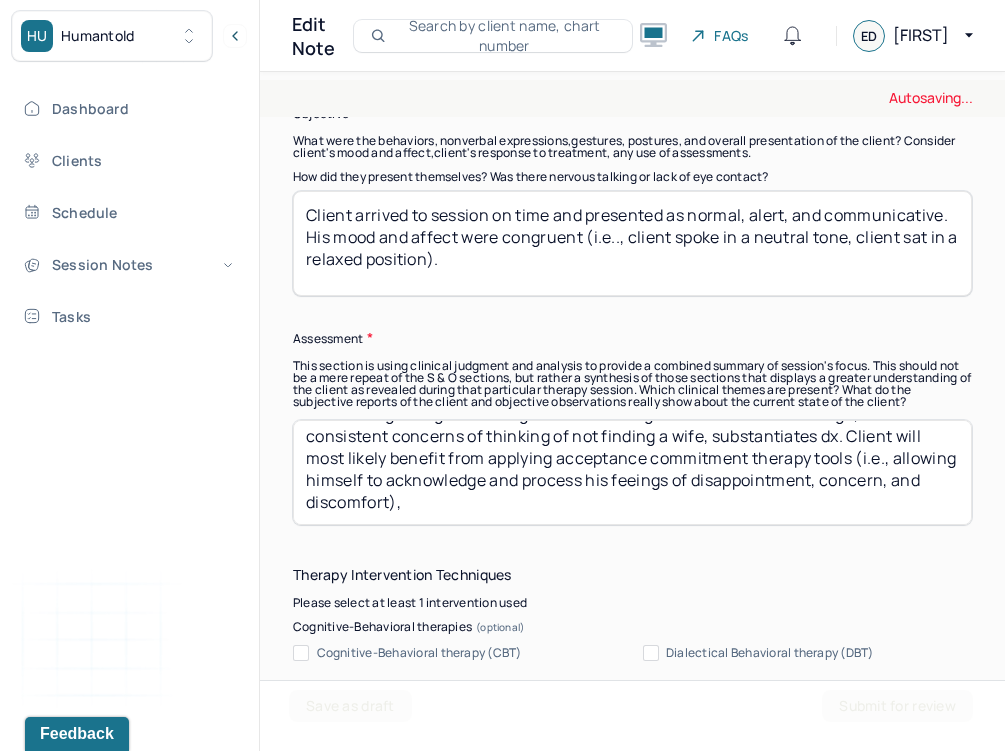 click on "Client's feelings of stress and worry regarding "dating life," his tendency to feel anxious regarding not having children/having children at "too old an age," and his consistent concerns of thinking of not finding a wife, substantiates dx. Client will most likely benefit from applying acceptance commitment therapy tools (i.e., allowing himself to acknowledge and process his feeings of disappointment, concern, and diso" at bounding box center [632, 472] 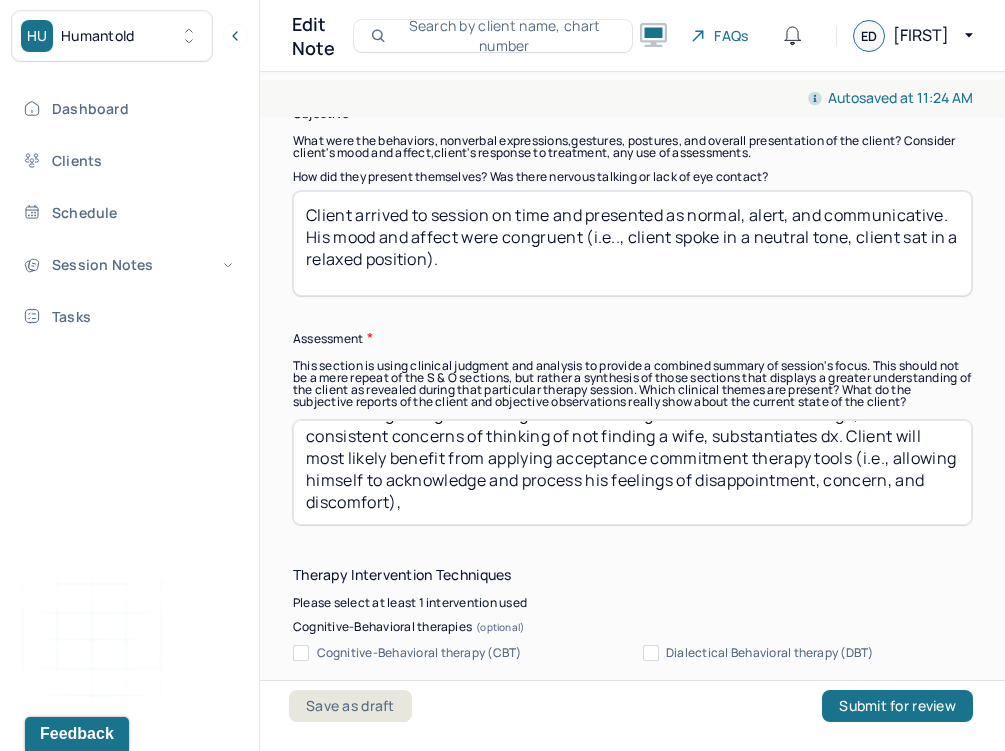 click on "Client's feelings of stress and worry regarding "dating life," his tendency to feel anxious regarding not having children/having children at "too old an age," and his consistent concerns of thinking of not finding a wife, substantiates dx. Client will most likely benefit from applying acceptance commitment therapy tools (i.e., allowing himself to acknowledge and process his feelings of disappointment, concern, and discomfort)," at bounding box center [632, 472] 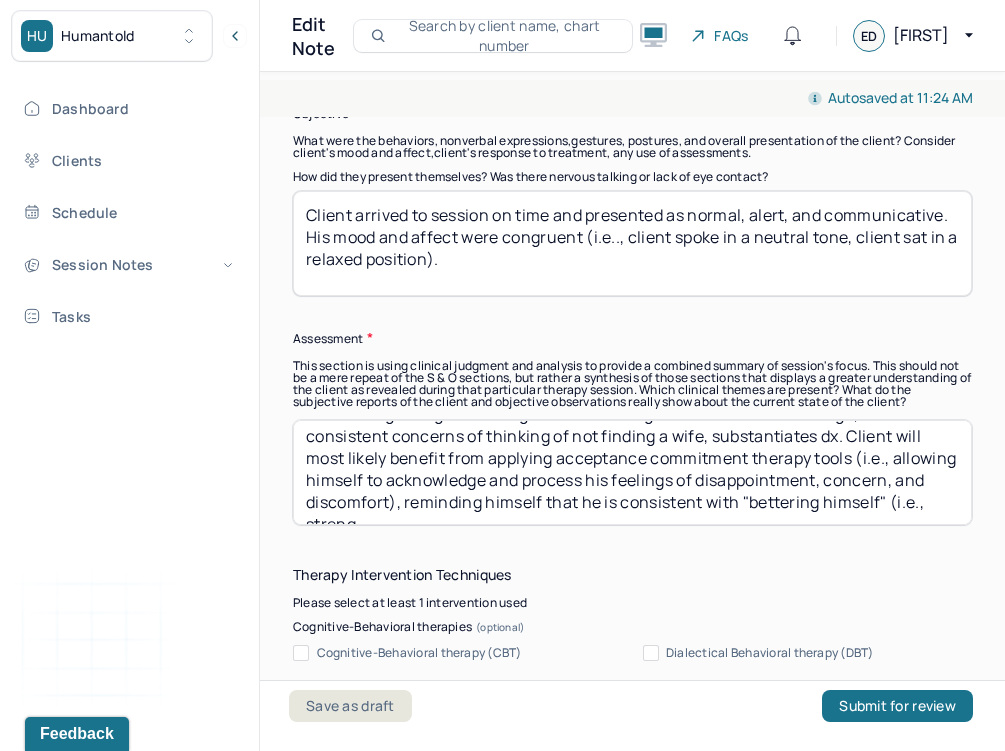 scroll, scrollTop: 62, scrollLeft: 0, axis: vertical 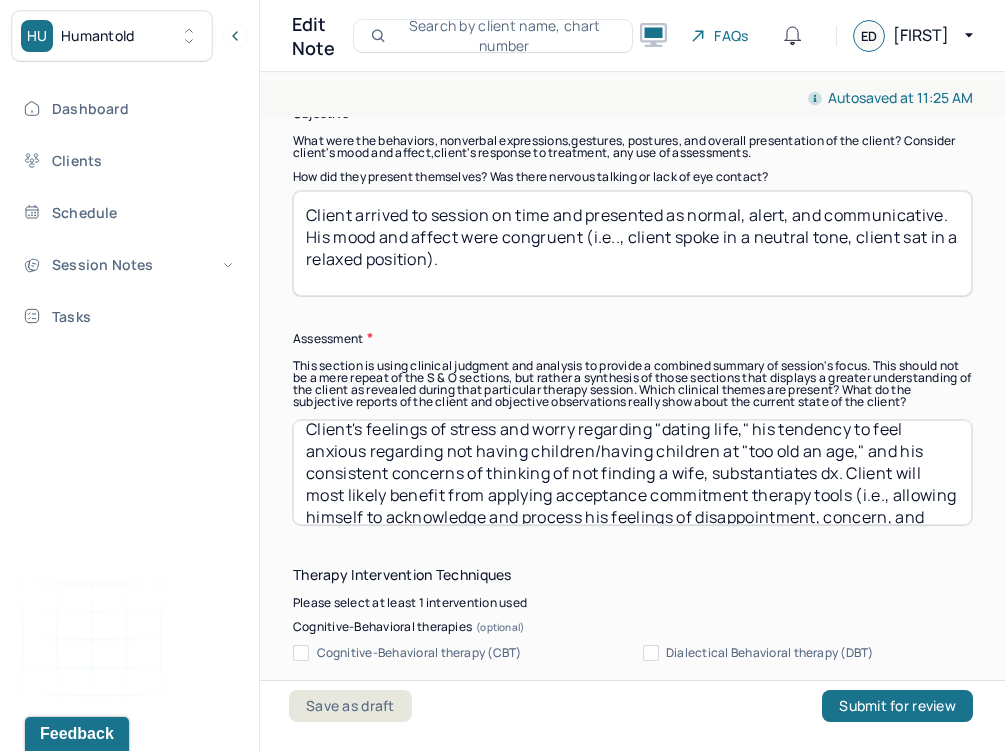 click on "Client's feelings of stress and worry regarding "dating life," his tendency to feel anxious regarding not having children/having children at "too old an age," and his consistent concerns of thinking of not finding a wife, substantiates dx. Client will most likely benefit from applying acceptance commitment therapy tools (i.e., allowing himself to acknowledge and process his feelings of disappointment, concern, and discomfort), reminding himself that he is consistent with "bettering himself" (i.e., strength-baed therapy), and" at bounding box center (632, 472) 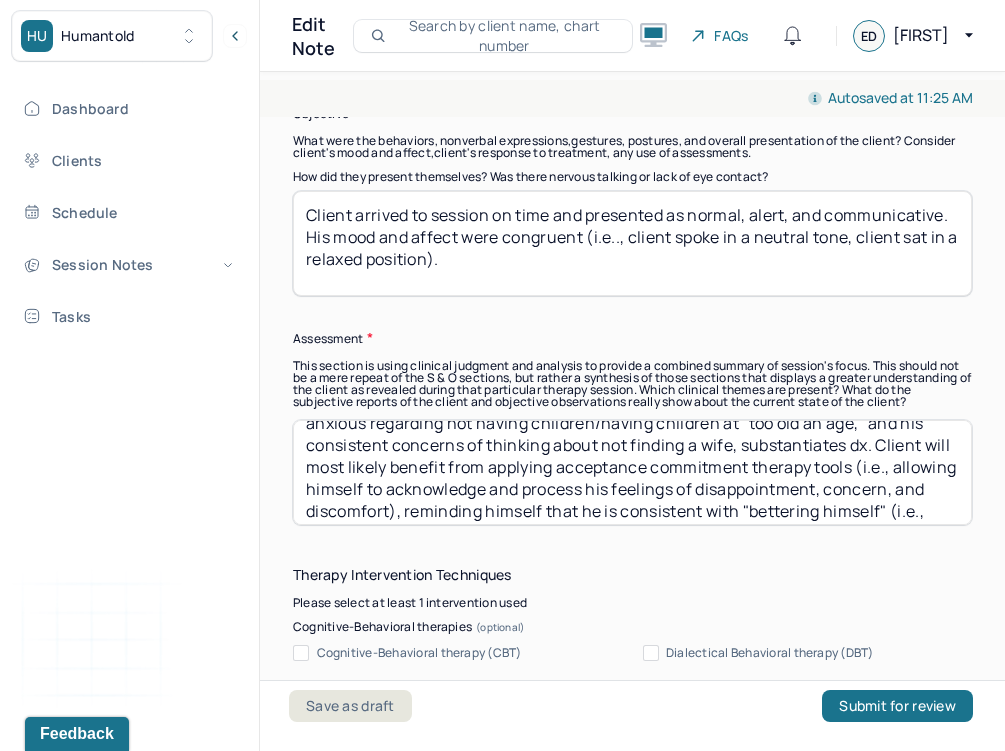scroll, scrollTop: 44, scrollLeft: 0, axis: vertical 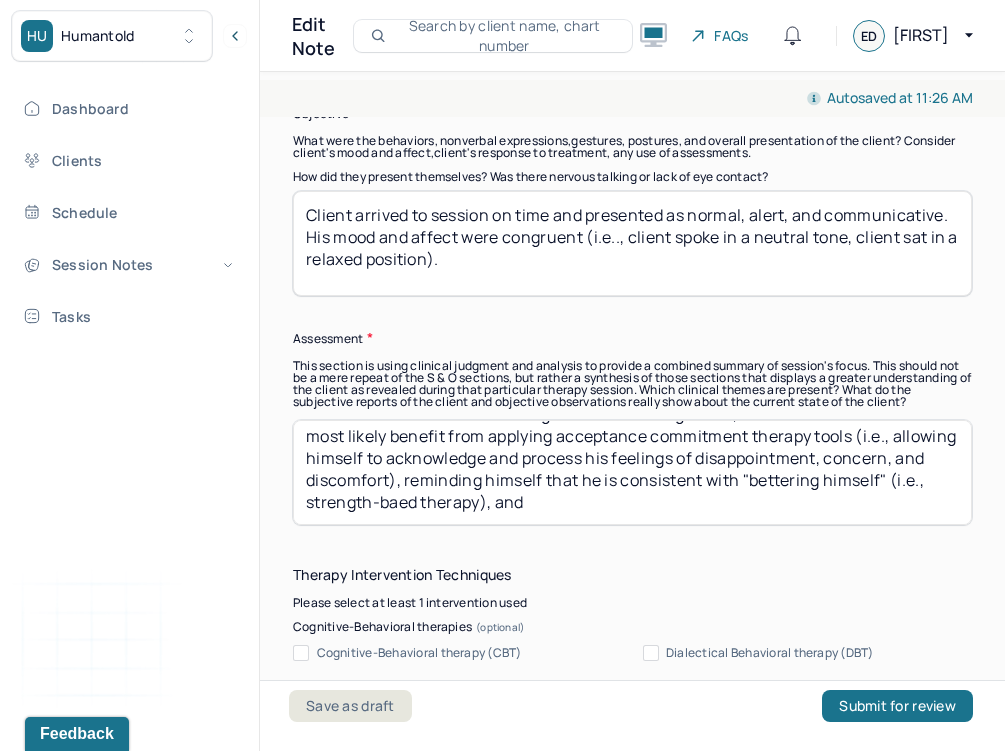 click on "Client's feelings of stress and worry regarding "dating life," his tendency to feel anxious regarding not having children/having children at "too old an age," and his consistent concerns of thinking about not finding a wife, substantiates dx. Client will most likely benefit from applying acceptance commitment therapy tools (i.e., allowing himself to acknowledge and process his feelings of disappointment, concern, and discomfort), reminding himself that he is consistent with "bettering himself" (i.e., strength-baed therapy), and" at bounding box center (632, 472) 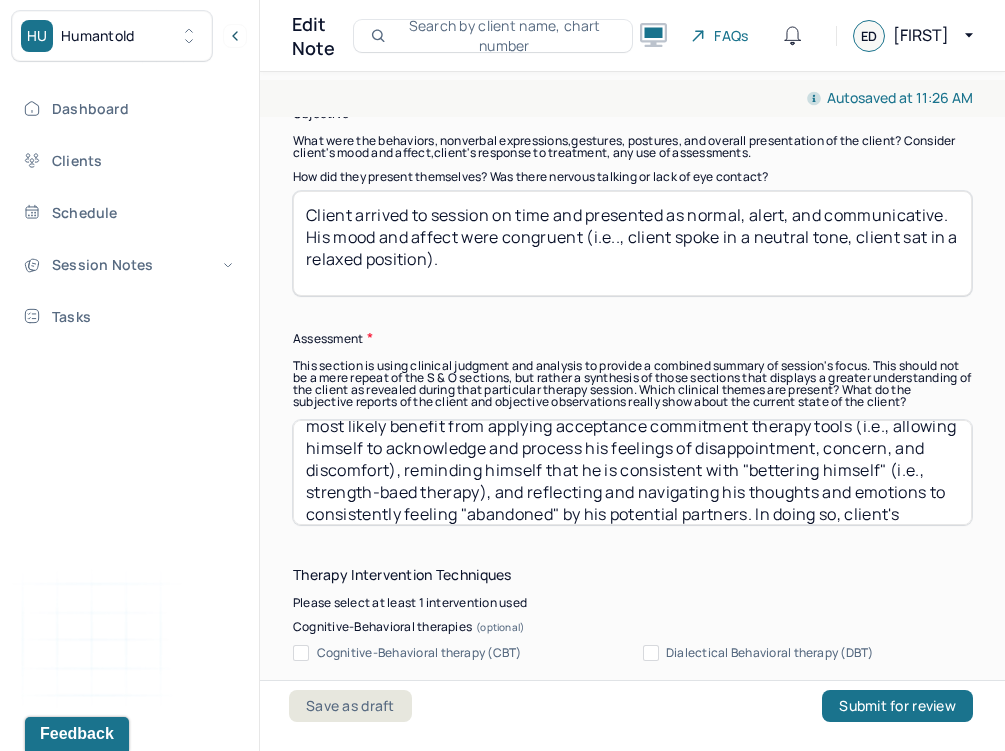 scroll, scrollTop: 106, scrollLeft: 0, axis: vertical 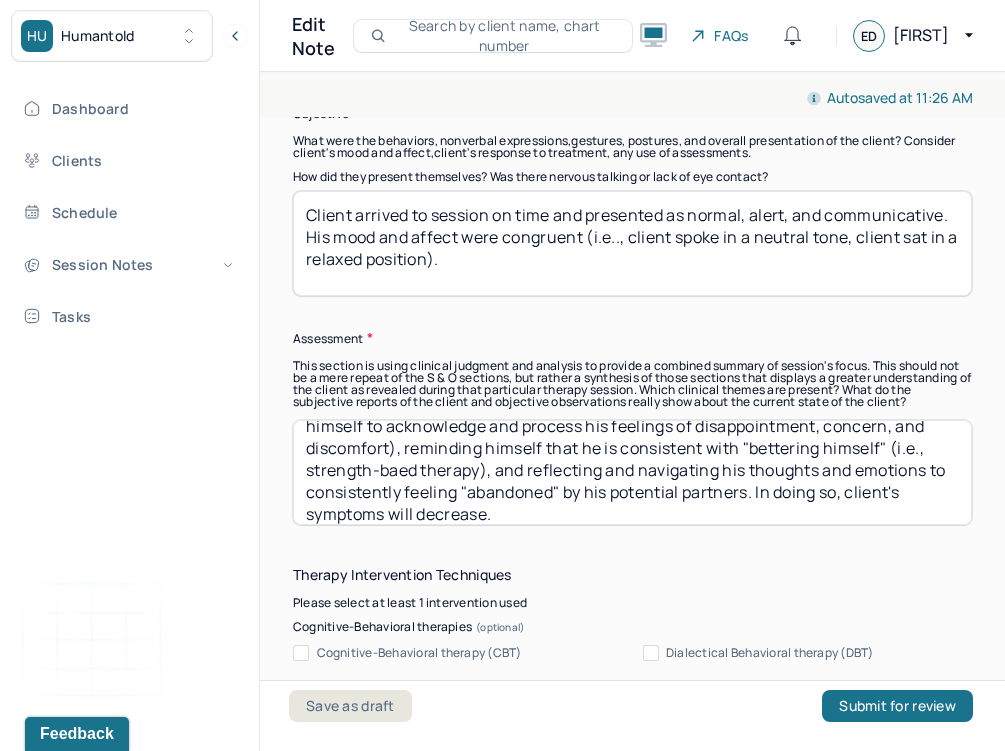 click on "Client's feelings of stress and worry regarding "dating life," his tendency to feel anxious regarding not having children/having children at "too old an age," and his consistent concerns of thinking about not finding a wife, substantiates dx. Client will most likely benefit from applying acceptance commitment therapy tools (i.e., allowing himself to acknowledge and process his feelings of disappointment, concern, and discomfort), reminding himself that he is consistent with "bettering himself" (i.e., strength-baed therapy), and reflecting and navigating his thoughts and emotions to consistently feeling "abandoned" by his potential partners. In doing so, client's symptoms will decrease." at bounding box center (632, 472) 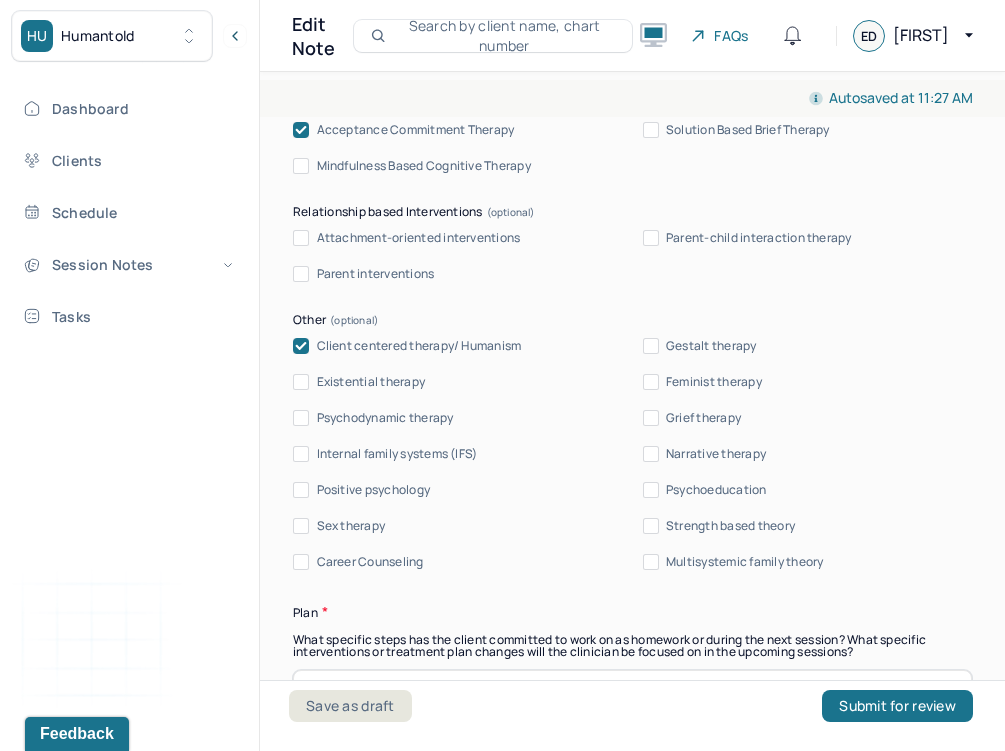 scroll, scrollTop: 2021, scrollLeft: 0, axis: vertical 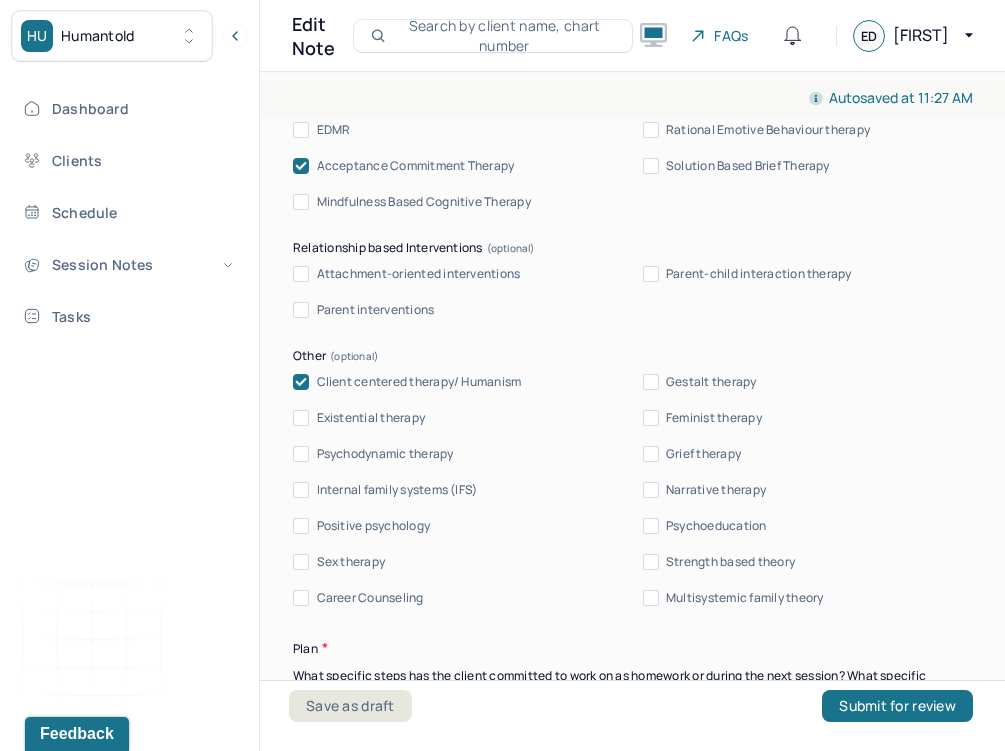 type on "Client's feelings of stress and worry regarding "dating life," his tendency to feel anxious regarding not having children/having children at "too old an age," and his consistent concerns of thinking about not finding a wife, substantiates dx. Client will most likely benefit from applying acceptance commitment therapy tools (i.e., allowing himself to acknowledge and process his feelings of disappointment, concern, and discomfort), reminding himself that he is consistent with "bettering himself" (i.e., strength-baed therapy), and reflecting and navigating his thoughts and emotions to consistently feeling "abandoned" by his potential partners. In doing so, client's symptoms will decrease." 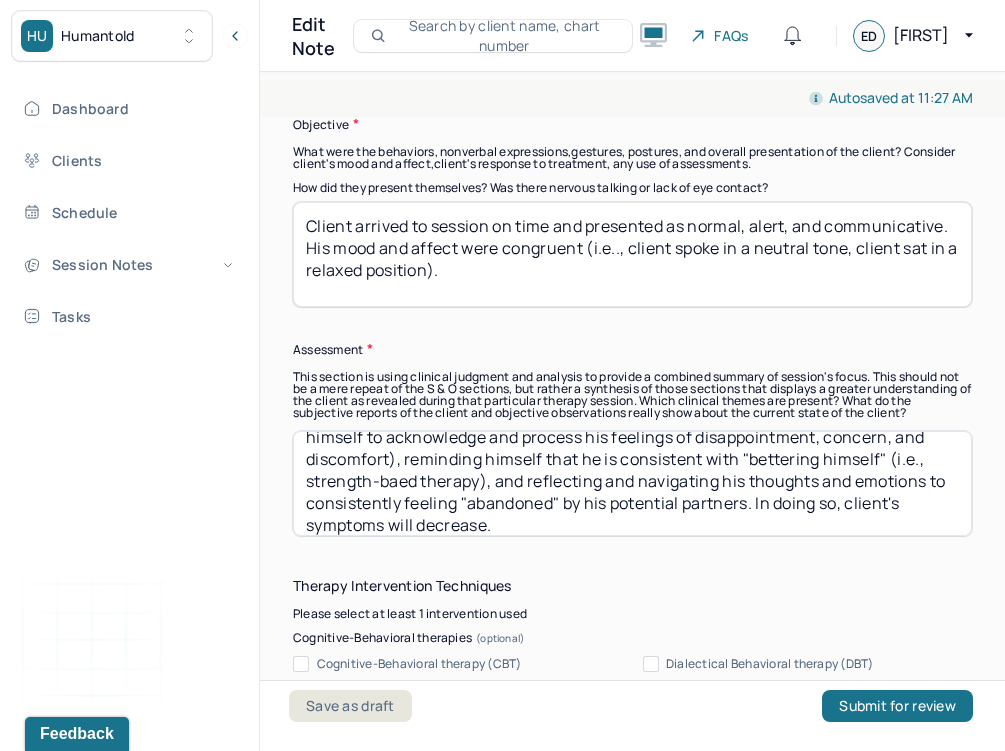 scroll, scrollTop: 1486, scrollLeft: 0, axis: vertical 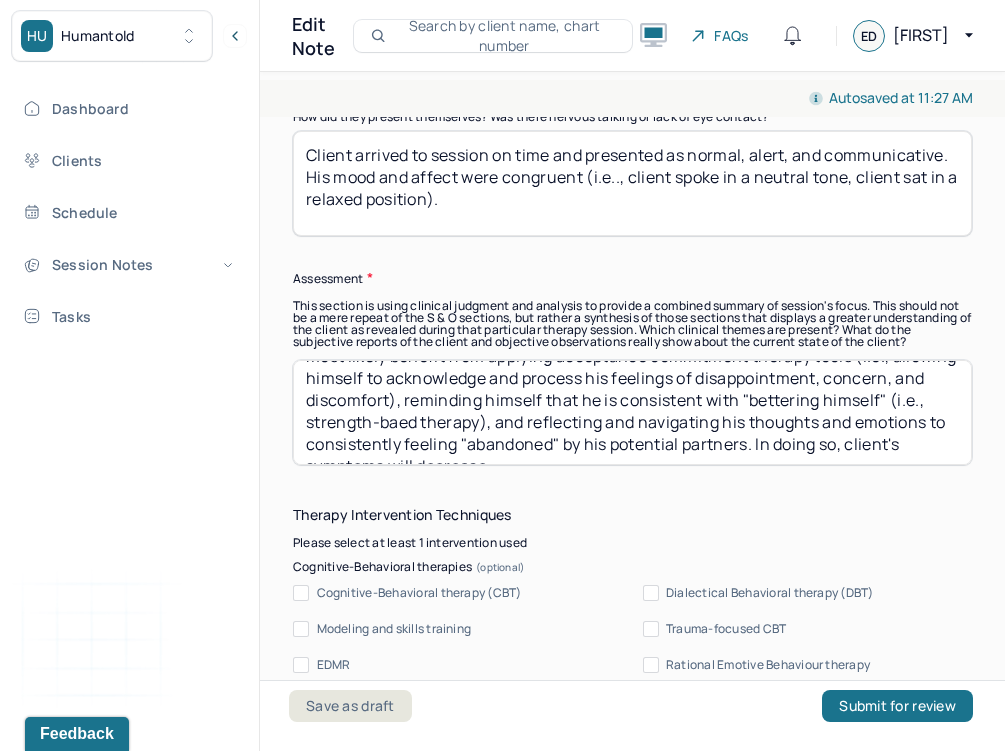 click on "Client's feelings of stress and worry regarding "dating life," his tendency to feel anxious regarding not having children/having children at "too old an age," and his consistent concerns of thinking about not finding a wife, substantiates dx. Client will most likely benefit from applying acceptance commitment therapy tools (i.e., allowing himself to acknowledge and process his feelings of disappointment, concern, and discomfort), reminding himself that he is consistent with "bettering himself" (i.e., strength-baed therapy), and reflecting and navigating his thoughts and emotions to consistently feeling "abandoned" by his potential partners. In doing so, client's symptoms will decrease." at bounding box center [632, 412] 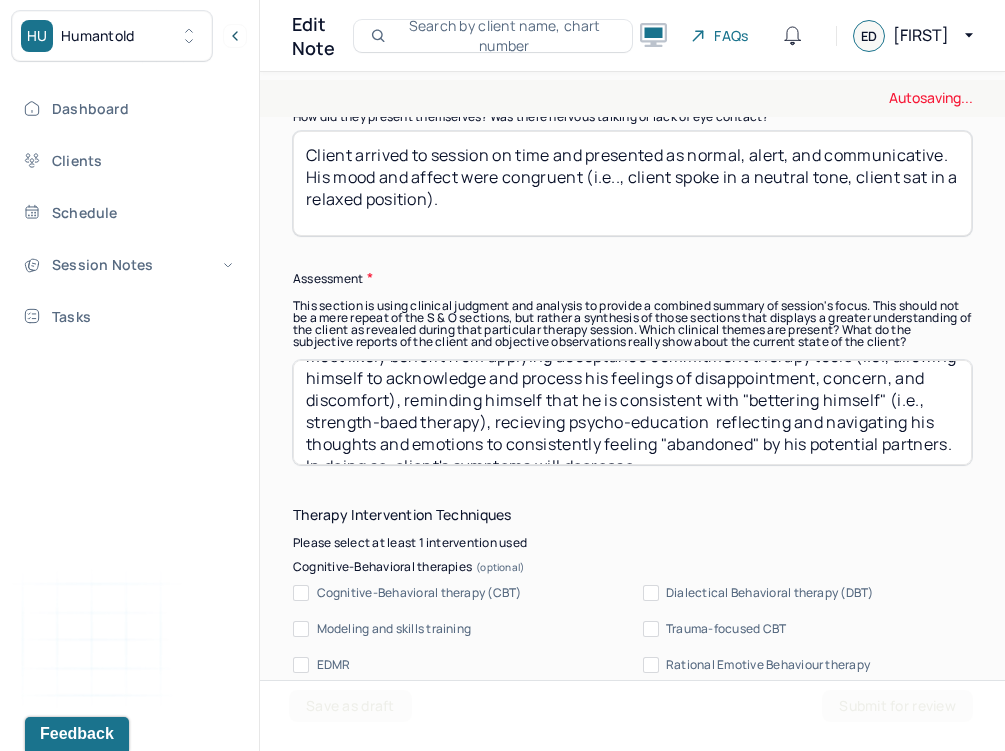 click on "Client's feelings of stress and worry regarding "dating life," his tendency to feel anxious regarding not having children/having children at "too old an age," and his consistent concerns of thinking about not finding a wife, substantiates dx. Client will most likely benefit from applying acceptance commitment therapy tools (i.e., allowing himself to acknowledge and process his feelings of disappointment, concern, and discomfort), reminding himself that he is consistent with "bettering himself" (i.e., strength-baed therapy), and reflecting and navigating his thoughts and emotions to consistently feeling "abandoned" by his potential partners. In doing so, client's symptoms will decrease." at bounding box center (632, 412) 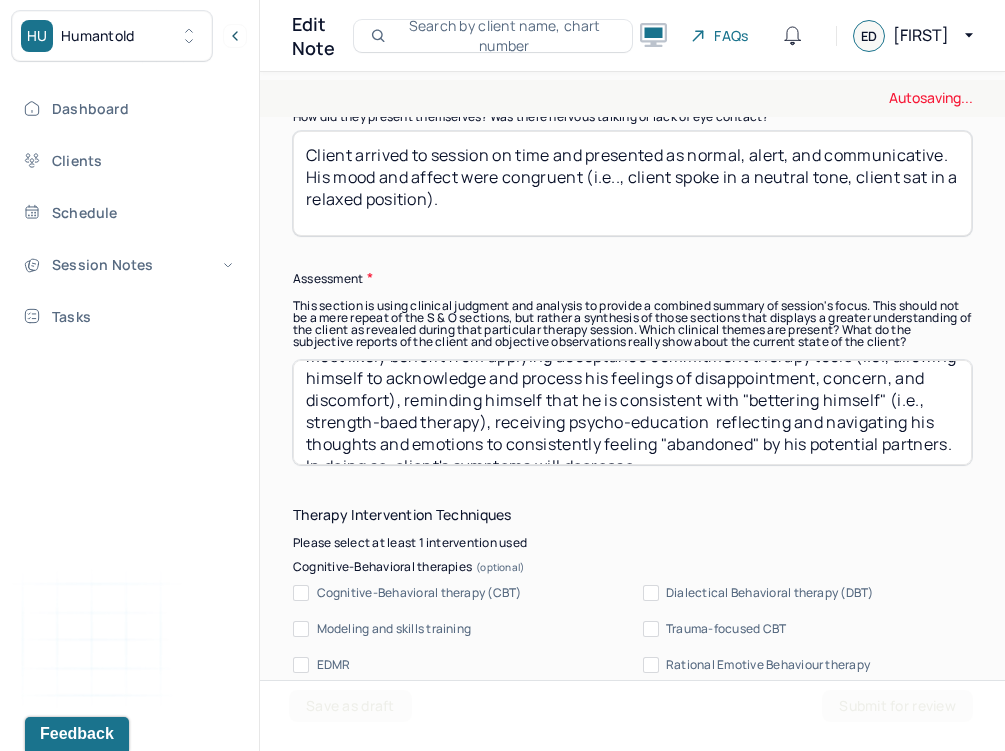 click on "Client's feelings of stress and worry regarding "dating life," his tendency to feel anxious regarding not having children/having children at "too old an age," and his consistent concerns of thinking about not finding a wife, substantiates dx. Client will most likely benefit from applying acceptance commitment therapy tools (i.e., allowing himself to acknowledge and process his feelings of disappointment, concern, and discomfort), reminding himself that he is consistent with "bettering himself" (i.e., strength-baed therapy), recieving psycho-education  reflecting and navigating his thoughts and emotions to consistently feeling "abandoned" by his potential partners. In doing so, client's symptoms will decrease." at bounding box center (632, 412) 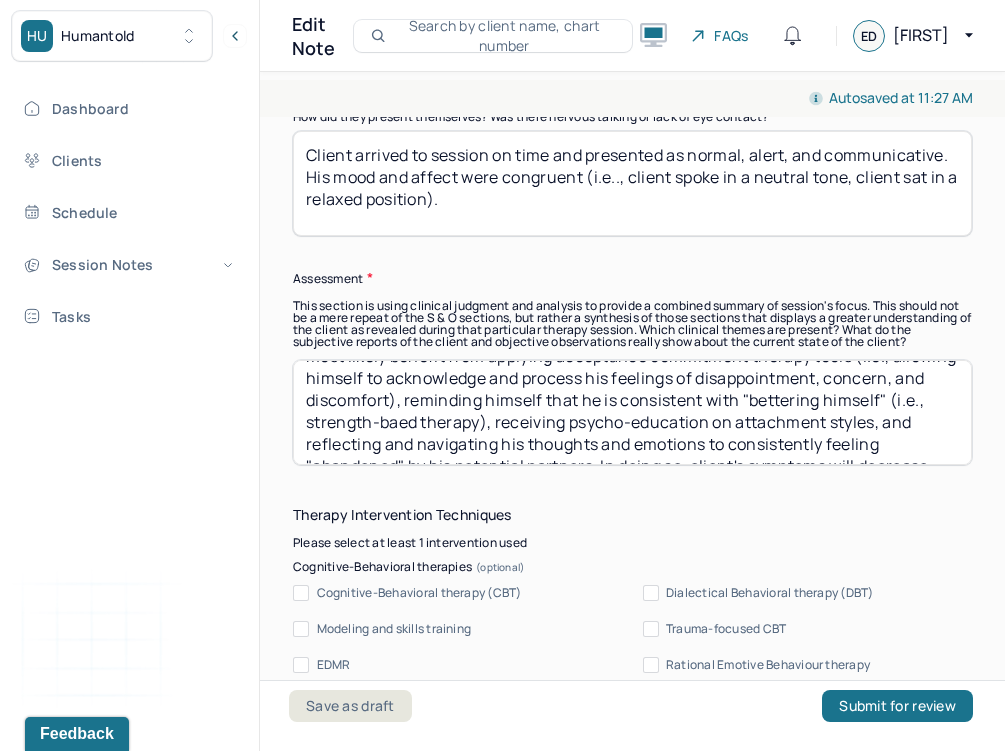 click on "Client's feelings of stress and worry regarding "dating life," his tendency to feel anxious regarding not having children/having children at "too old an age," and his consistent concerns of thinking about not finding a wife, substantiates dx. Client will most likely benefit from applying acceptance commitment therapy tools (i.e., allowing himself to acknowledge and process his feelings of disappointment, concern, and discomfort), reminding himself that he is consistent with "bettering himself" (i.e., strength-baed therapy), receiving psycho-education on attachment styles, and reflecting and navigating his thoughts and emotions to consistently feeling "abandoned" by his potential partners. In doing so, client's symptoms will decrease." at bounding box center [632, 412] 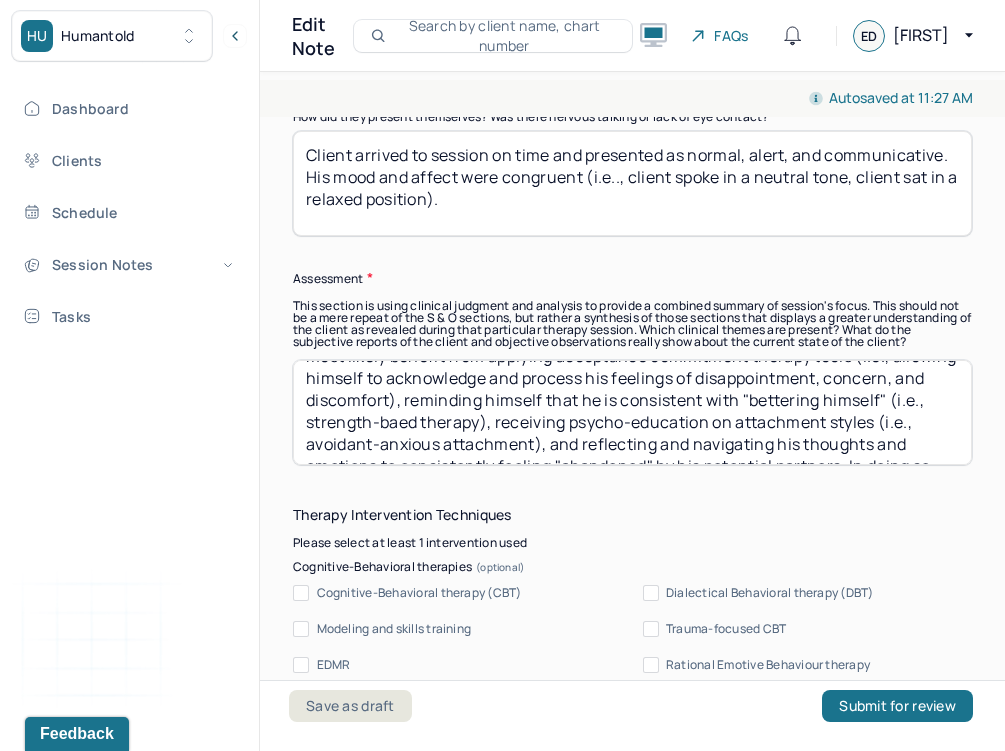 scroll, scrollTop: 140, scrollLeft: 0, axis: vertical 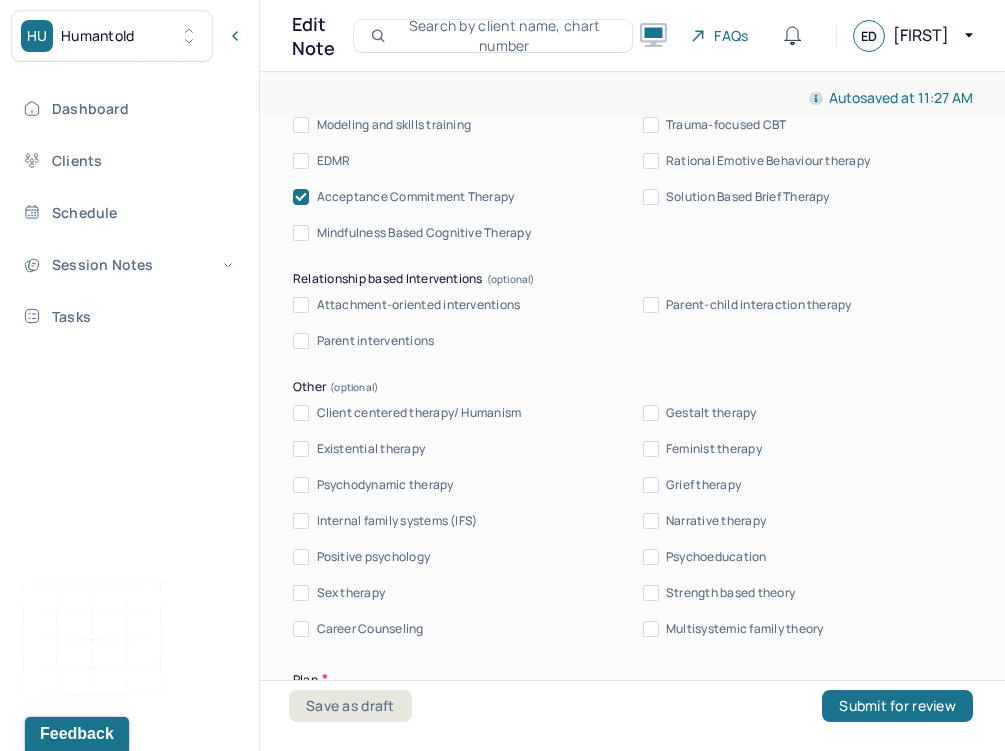 type on "Client's feelings of stress and worry regarding "dating life," his tendency to feel anxious regarding not having children/having children at "too old an age," and his consistent concerns of thinking about not finding a wife, substantiates dx. Client will most likely benefit from applying acceptance commitment therapy tools (i.e., allowing himself to acknowledge and process his feelings of disappointment, concern, and discomfort), reminding himself that he is consistent with "bettering himself" (i.e., strength-baed therapy), receiving psycho-education on attachment styles (i.e., avoidant-anxious attachment), and reflecting and navigating his thoughts and emotions to consistently feeling "abandoned" by his potential partners. In doing so, client's symptoms will decrease." 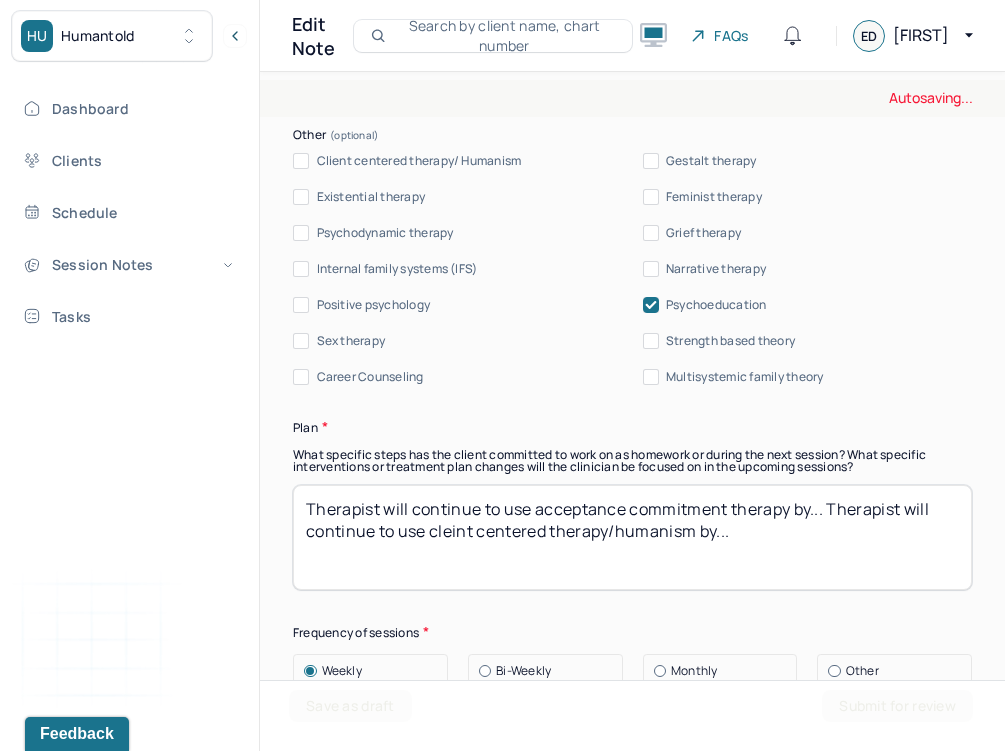 scroll, scrollTop: 2311, scrollLeft: 0, axis: vertical 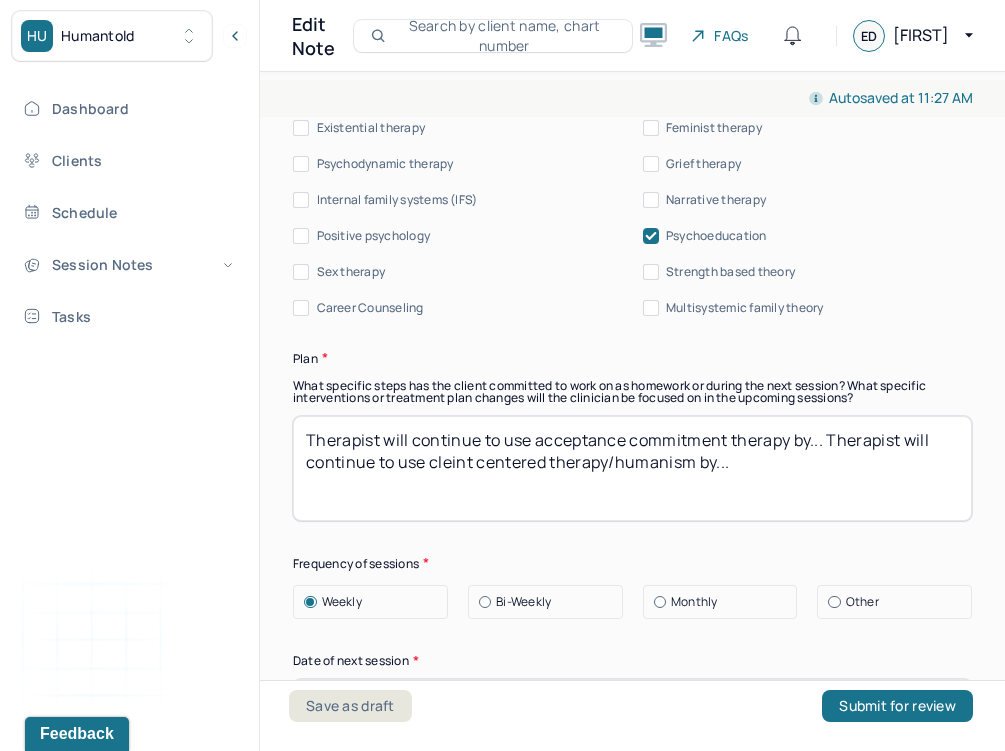 click on "Therapist will continue to use acceptance commitment therapy by... Therapist will continue to use cleint centered therapy/humanism by..." at bounding box center [632, 468] 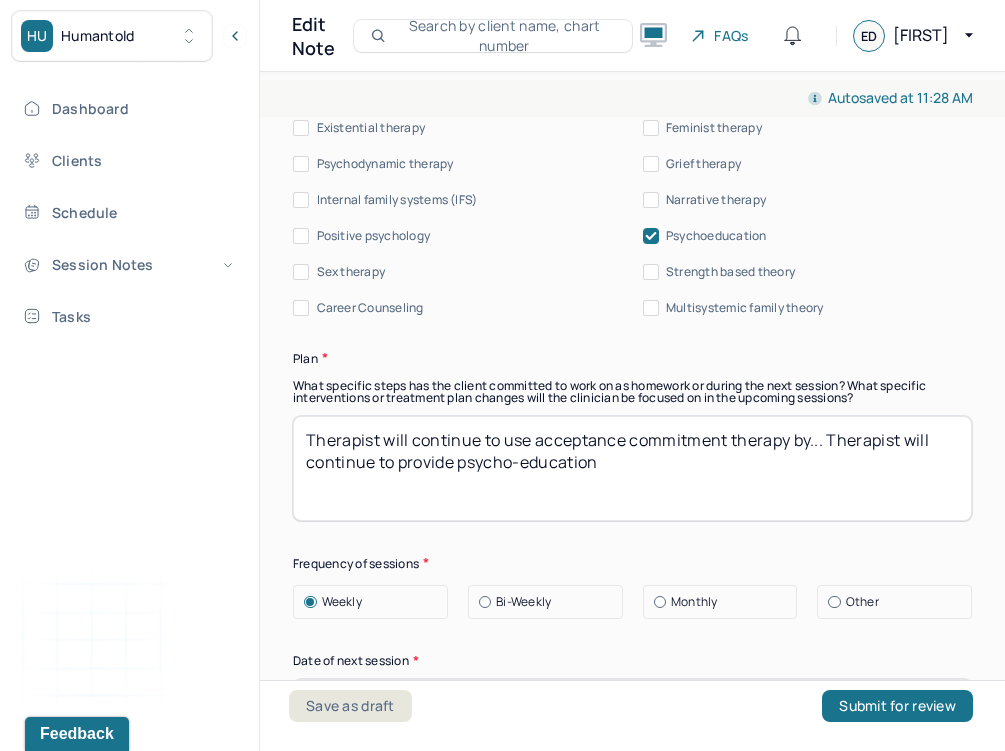 click on "Therapist will continue to use acceptance commitment therapy by... Therapist will continue to provide psycho-education" at bounding box center (632, 468) 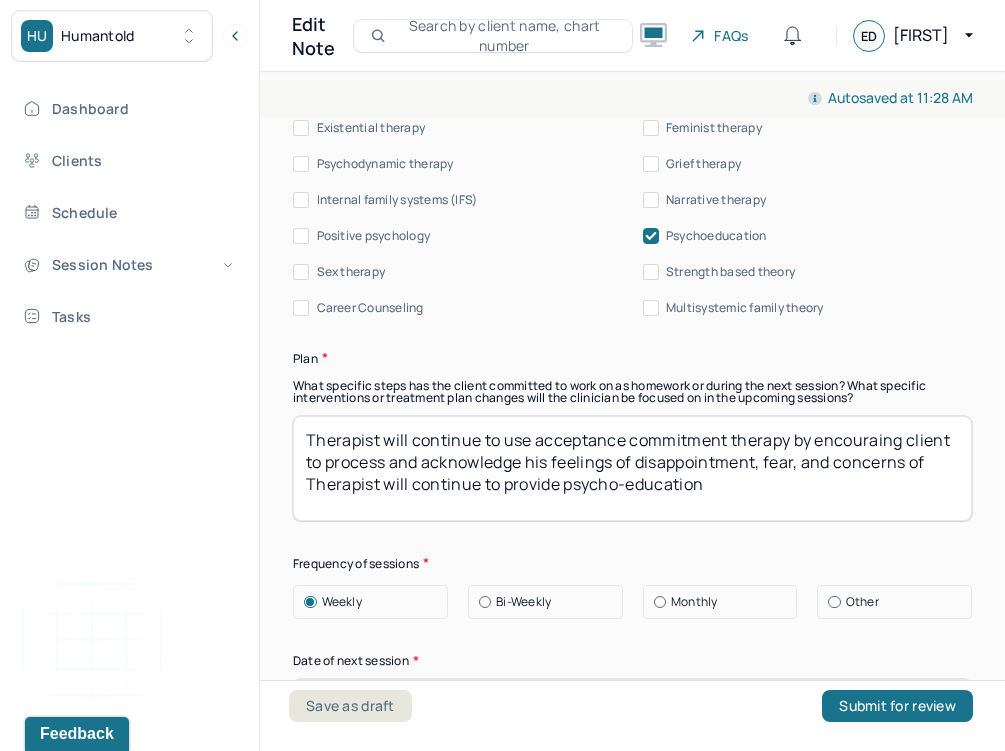 click on "Therapist will continue to use acceptance commitment therapy by encouraing client to process and acknowledge his feelings of disappointment, fear, and concerns of Therapist will continue to provide psycho-education" at bounding box center (632, 468) 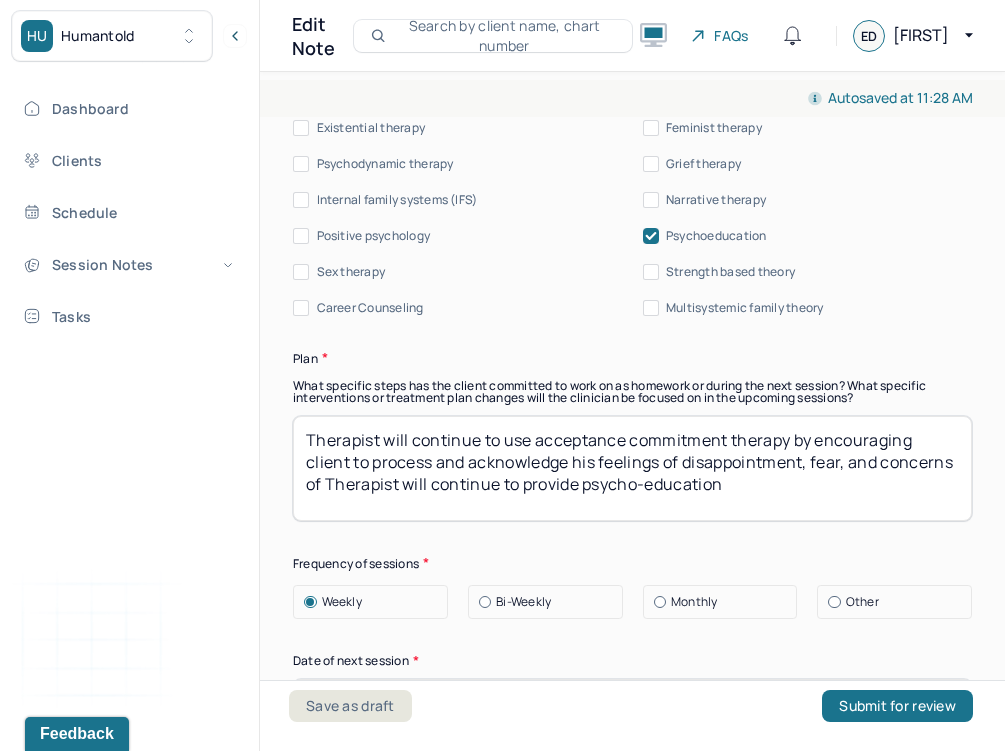 click on "Therapist will continue to use acceptance commitment therapy by encouraging client to process and acknowledge his feelings of disappointment, fear, and concerns of Therapist will continue to provide psycho-education" at bounding box center [632, 468] 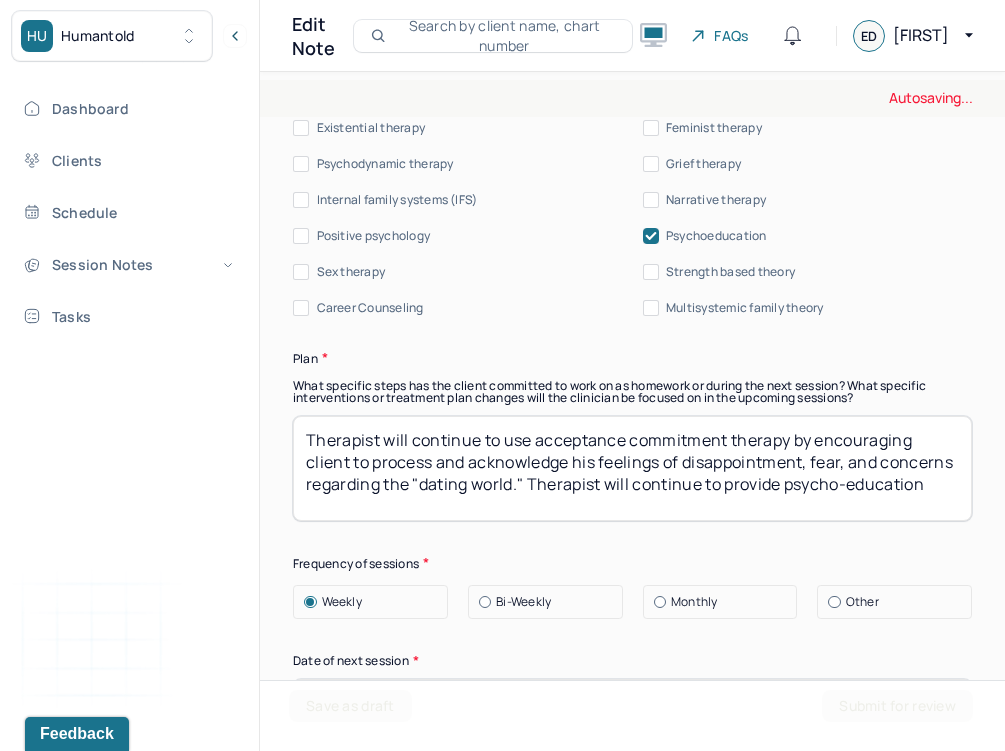click on "Therapist will continue to use acceptance commitment therapy by encouraging client to process and acknowledge his feelings of disappointment, fear, and concerns regarding the "dating world." of Therapist will continue to provide psycho-education" at bounding box center [632, 468] 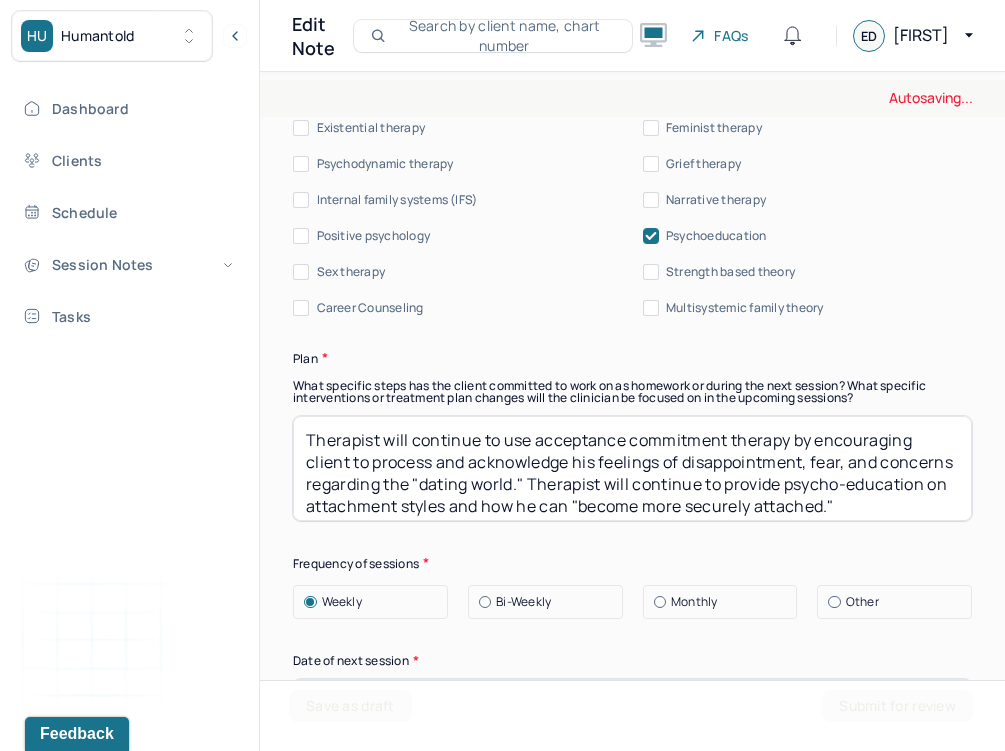 scroll, scrollTop: 8, scrollLeft: 0, axis: vertical 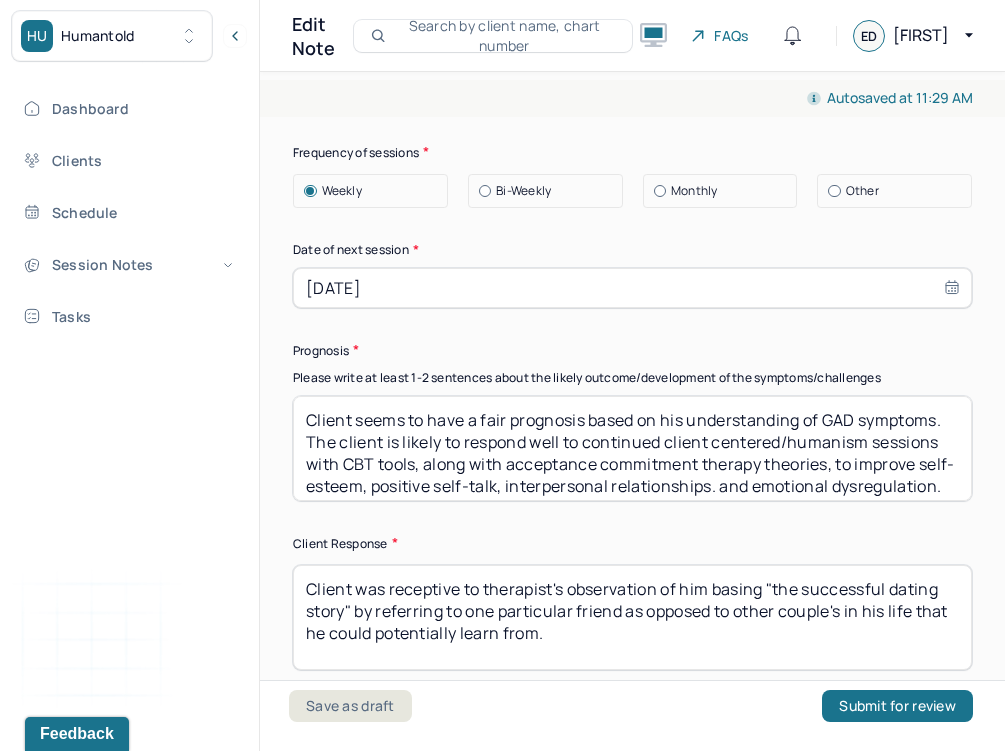 type on "Therapist will continue to use acceptance commitment therapy by encouraging client to process and acknowledge his feelings of disappointment, fear, and concerns regarding the "dating world." Therapist will continue to provide psycho-education on attachment styles and how he can "become more securely attached."" 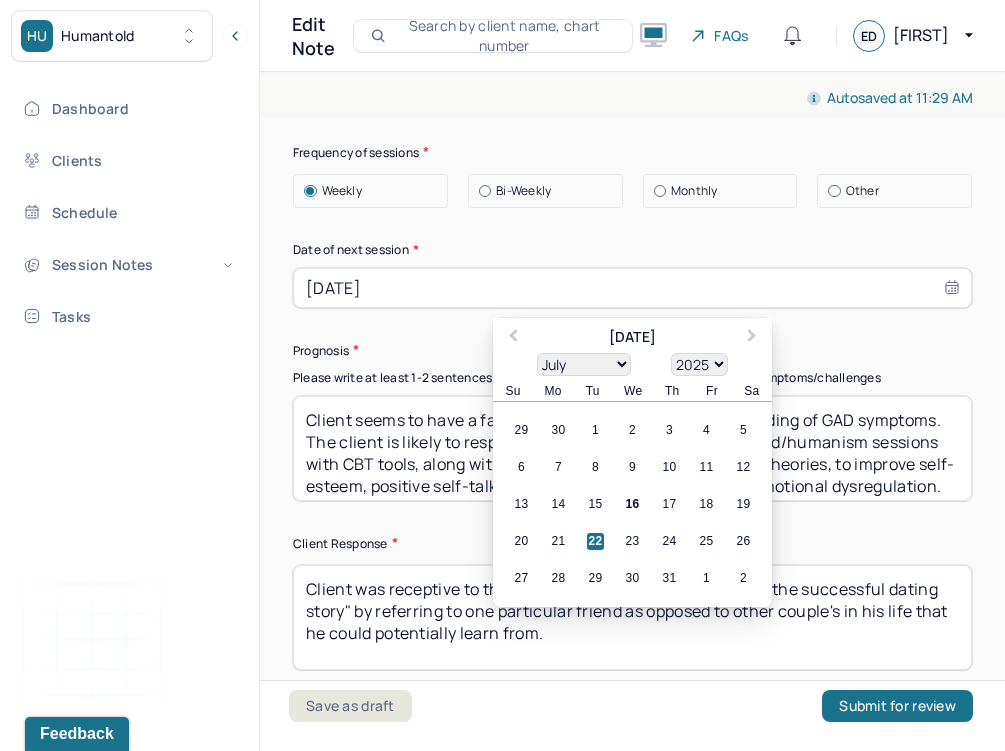 click on "22" at bounding box center (595, 541) 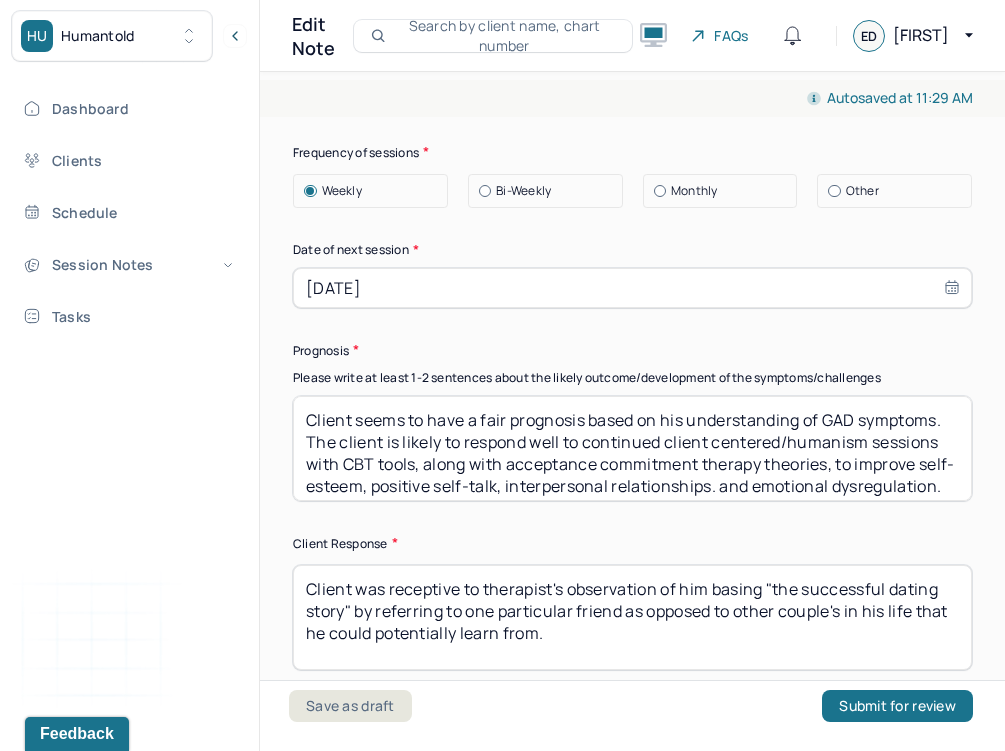 click on "Client seems to have a fair prognosis based on his understanding of GAD symptoms. The client is likely to respond well to continued client centered/humanism sessions with CBT tools, along with acceptance commitment therapy theories, to improve self-esteem, positive self-talk, interpersonal relationships. and emotional dysregulation." at bounding box center [632, 448] 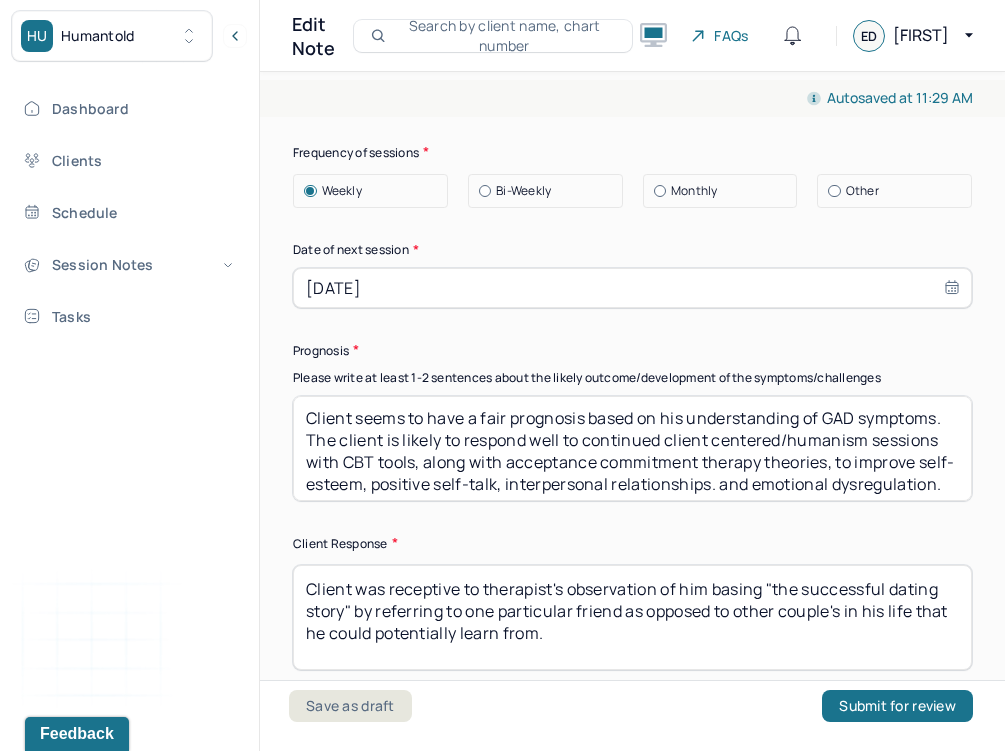 click on "Client seems to have a fair prognosis based on his understanding of GAD symptoms. The client is likely to respond well to continued client centered/humanism sessions with CBT tools, along with acceptance commitment therapy theories, to improve self-esteem, positive self-talk, interpersonal relationships. and emotional dysregulation." at bounding box center (632, 448) 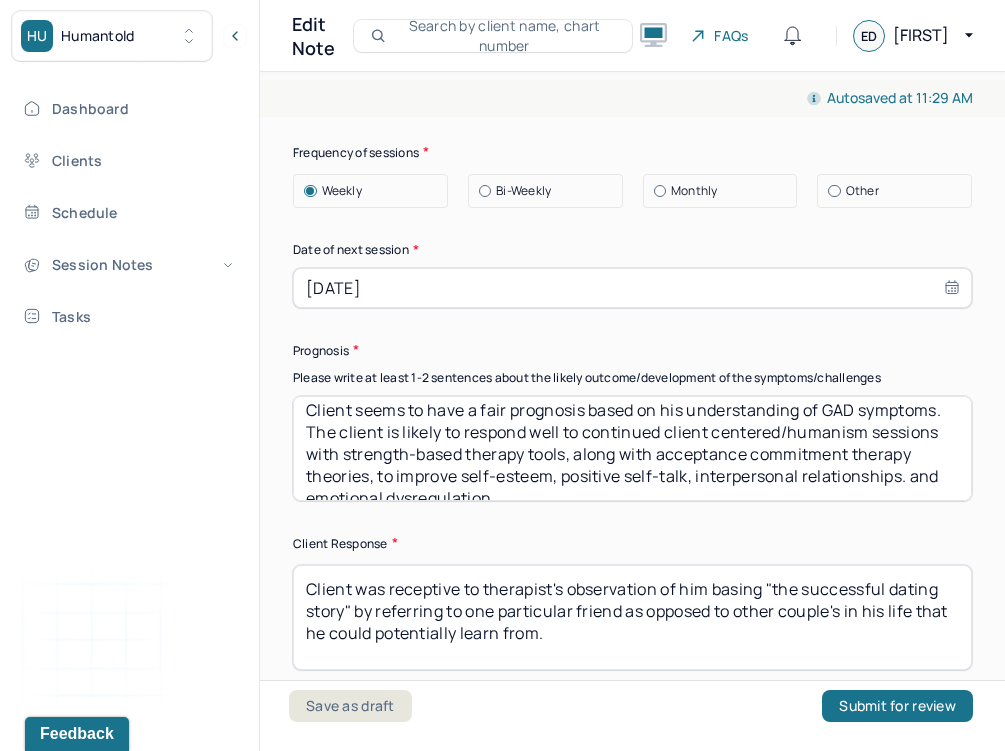 scroll, scrollTop: 30, scrollLeft: 0, axis: vertical 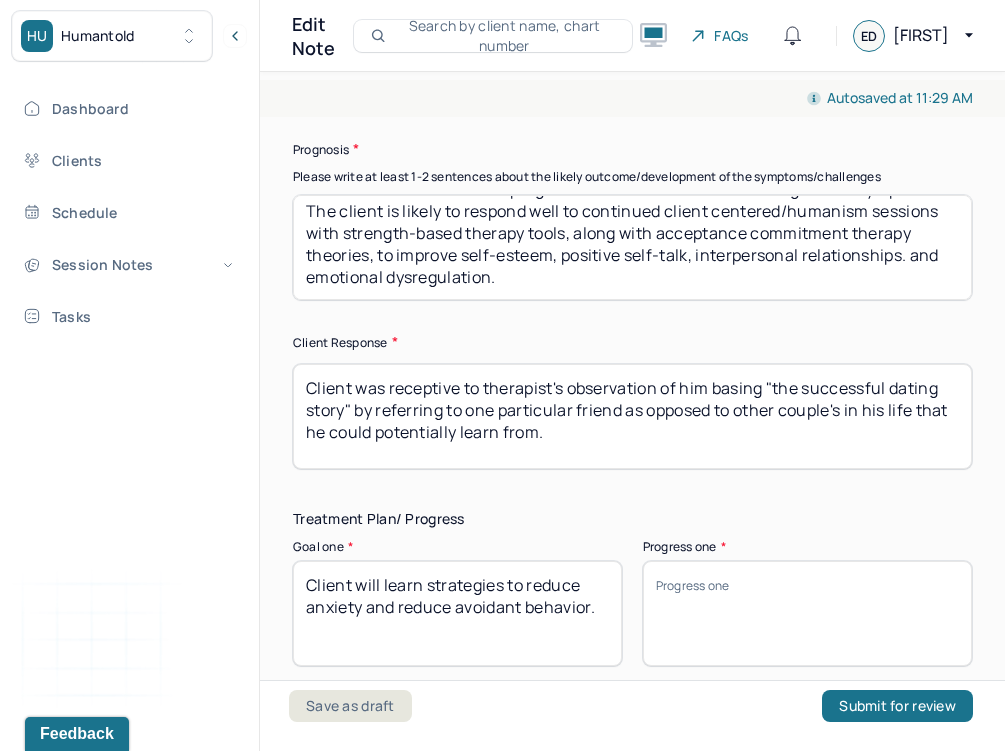 type on "Client seems to have a fair prognosis based on his understanding of GAD symptoms. The client is likely to respond well to continued client centered/humanism sessions with strength-based therapy tools, along with acceptance commitment therapy theories, to improve self-esteem, positive self-talk, interpersonal relationships. and emotional dysregulation." 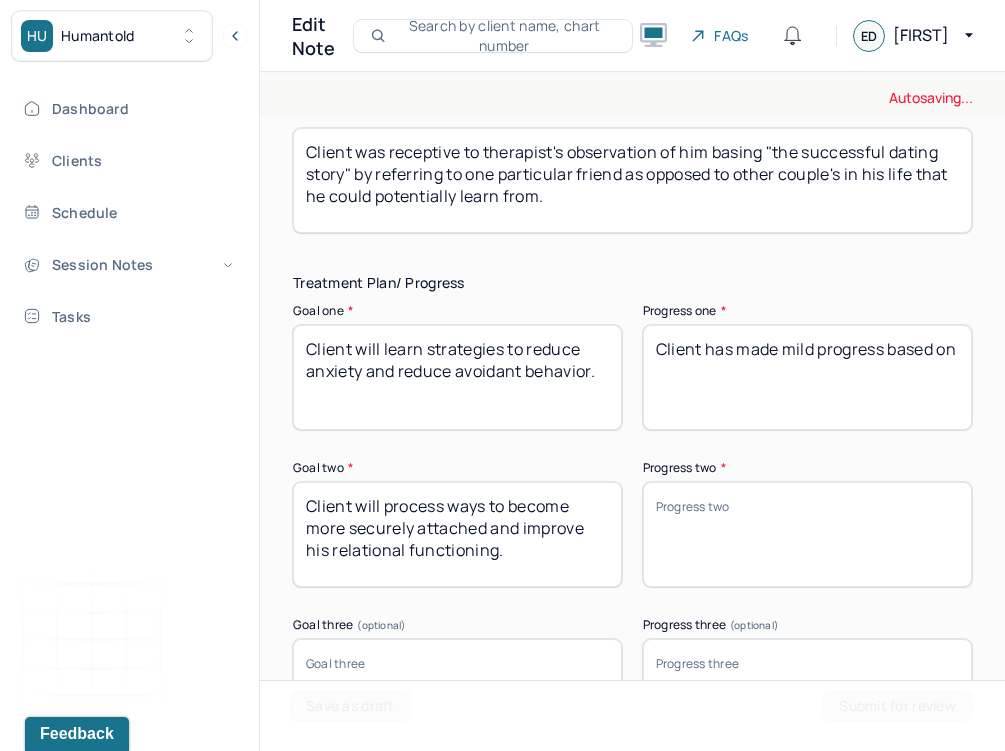 scroll, scrollTop: 3187, scrollLeft: 0, axis: vertical 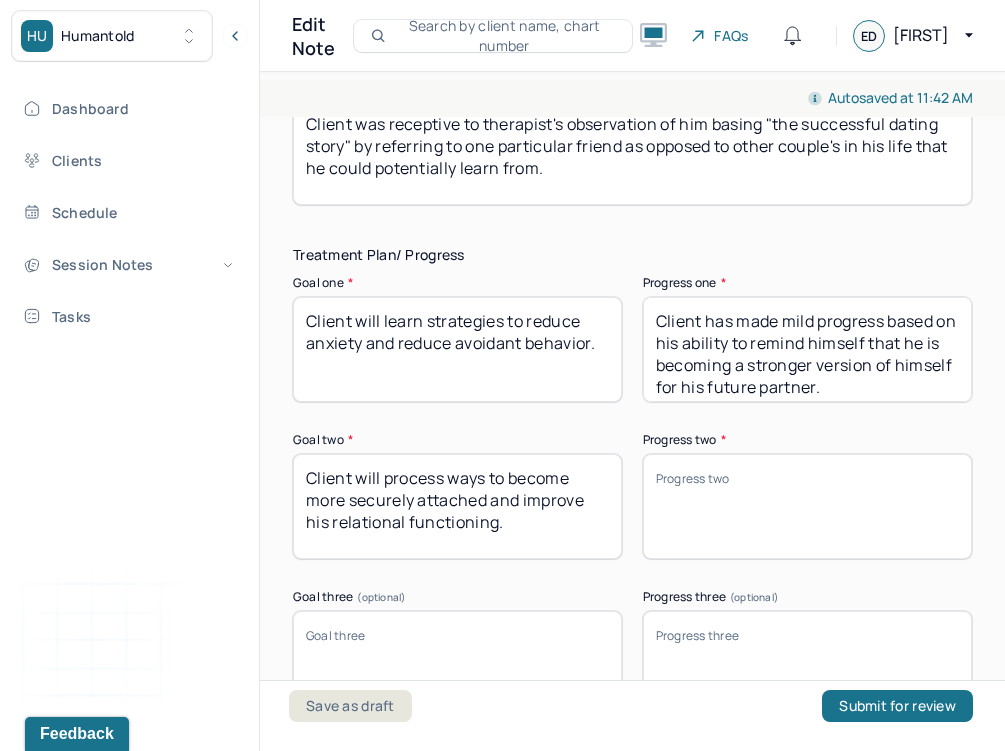 type on "Client has made mild progress based on his ability to remind himself that he is becoming a stronger version of himself for his future partner." 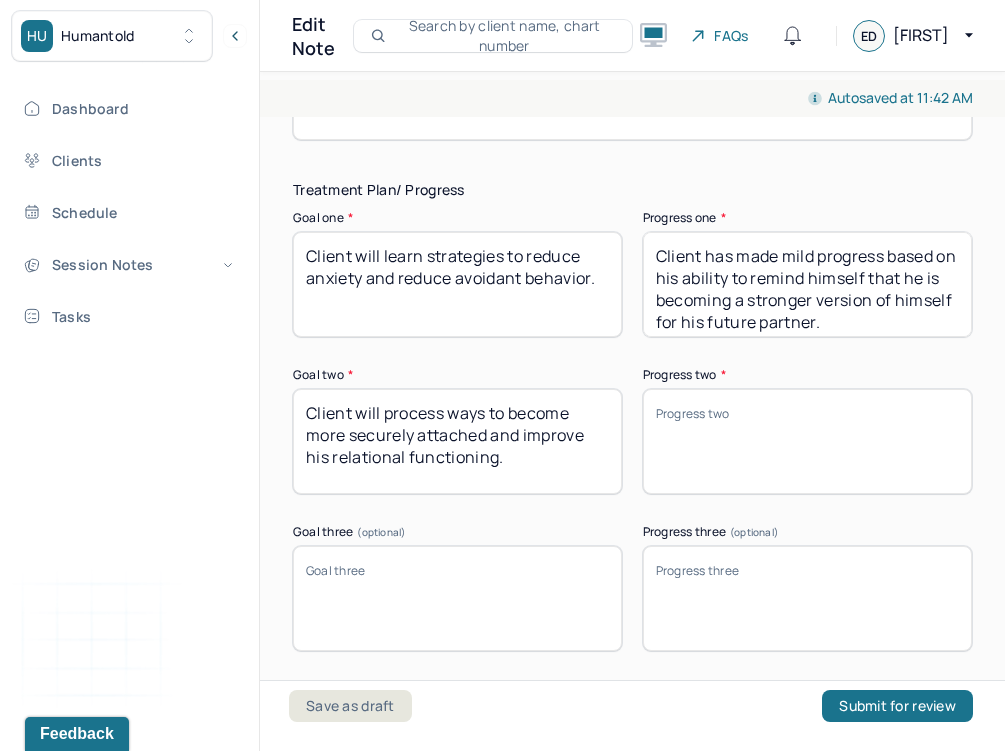 scroll, scrollTop: 3268, scrollLeft: 0, axis: vertical 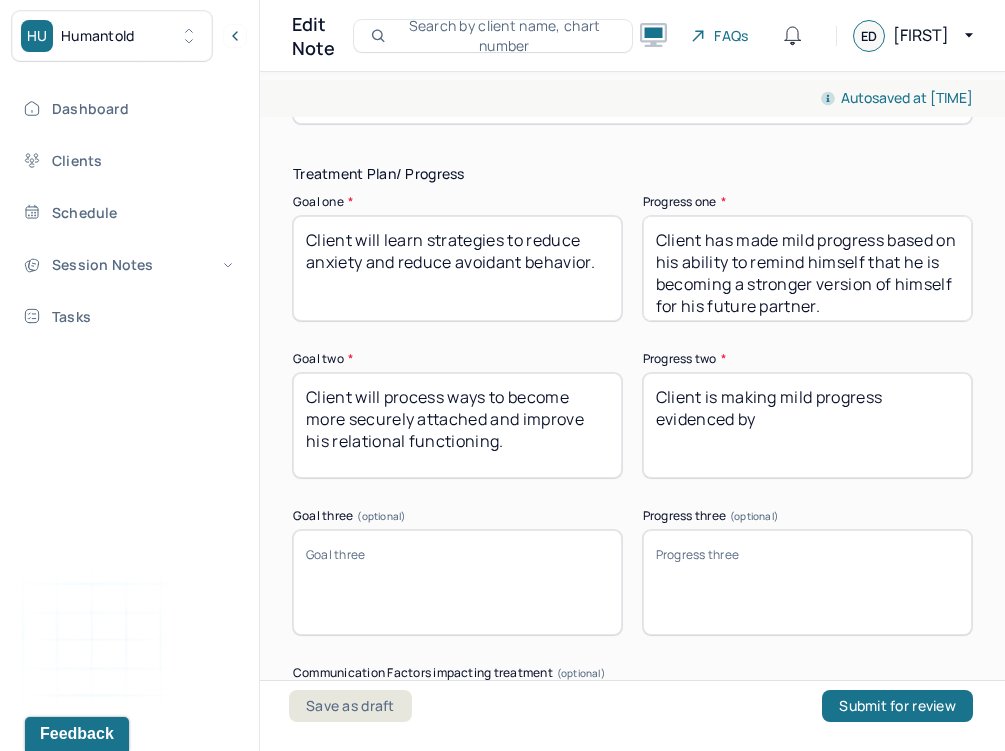 click on "Client is making mild progress evidenced by" at bounding box center [807, 425] 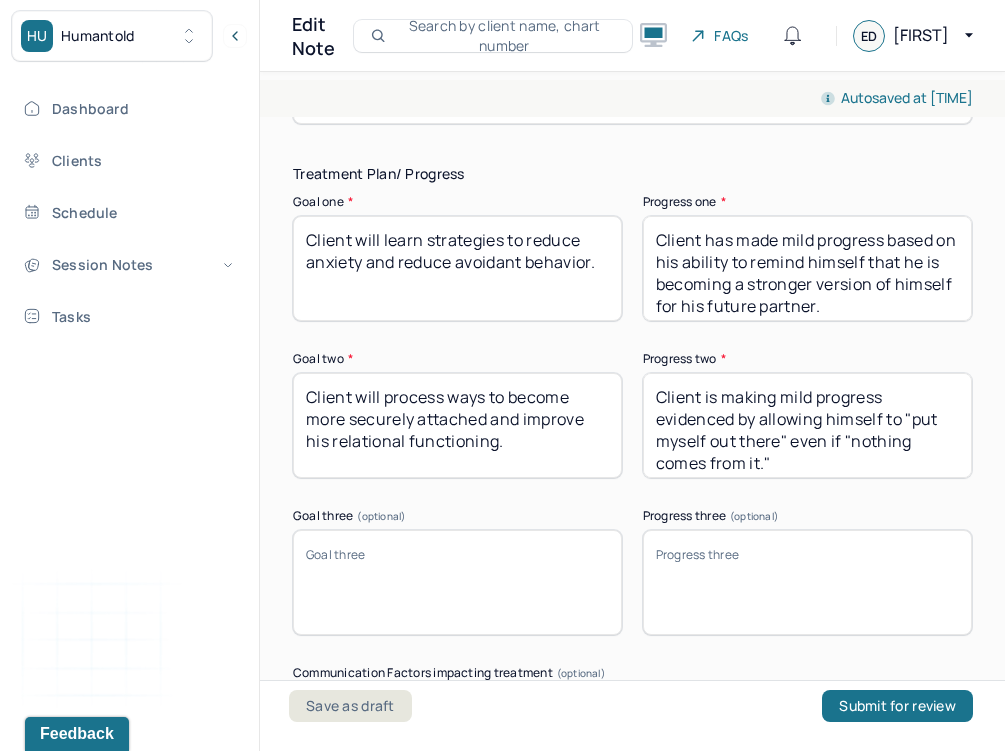 scroll, scrollTop: 8, scrollLeft: 0, axis: vertical 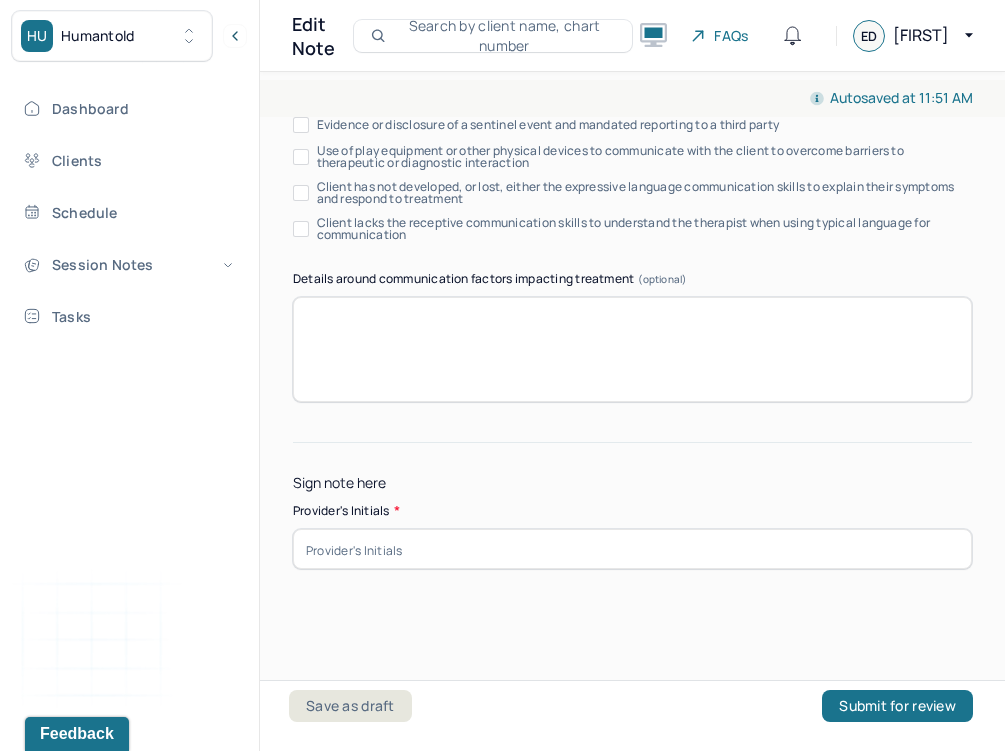 type on "Client is making mild progress evidenced by allowing himself to "put myself out there" even if "nothing comes from it."" 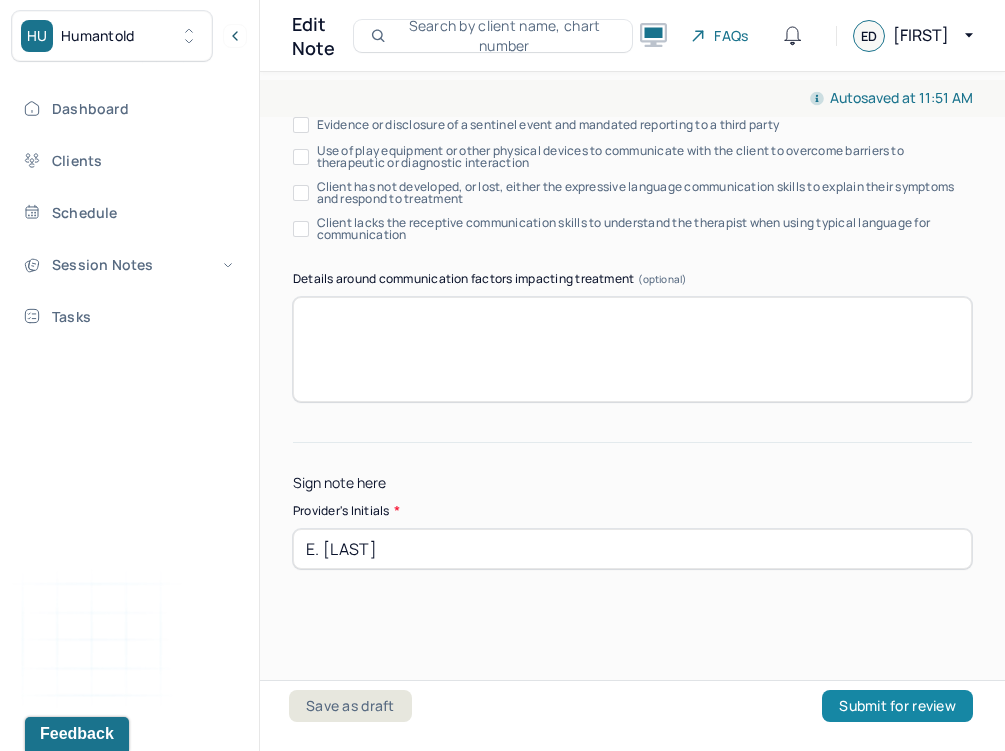 type on "E. [LAST]" 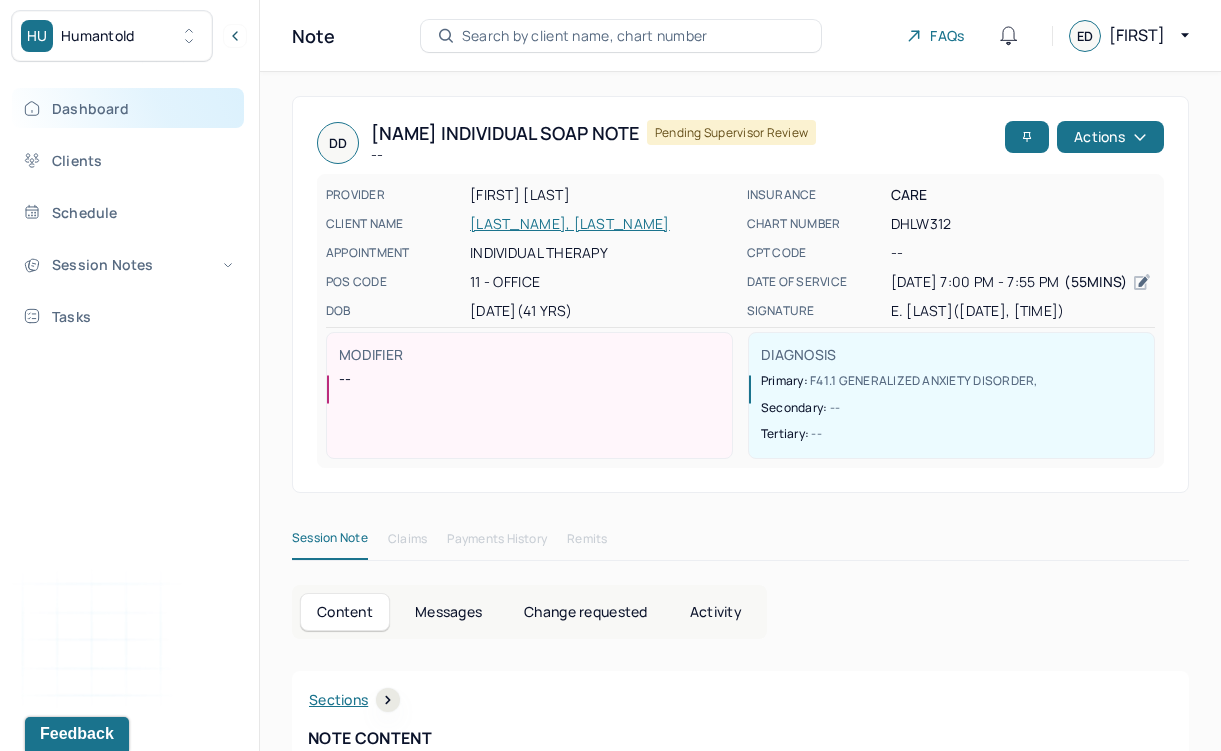 click on "Dashboard" at bounding box center (128, 108) 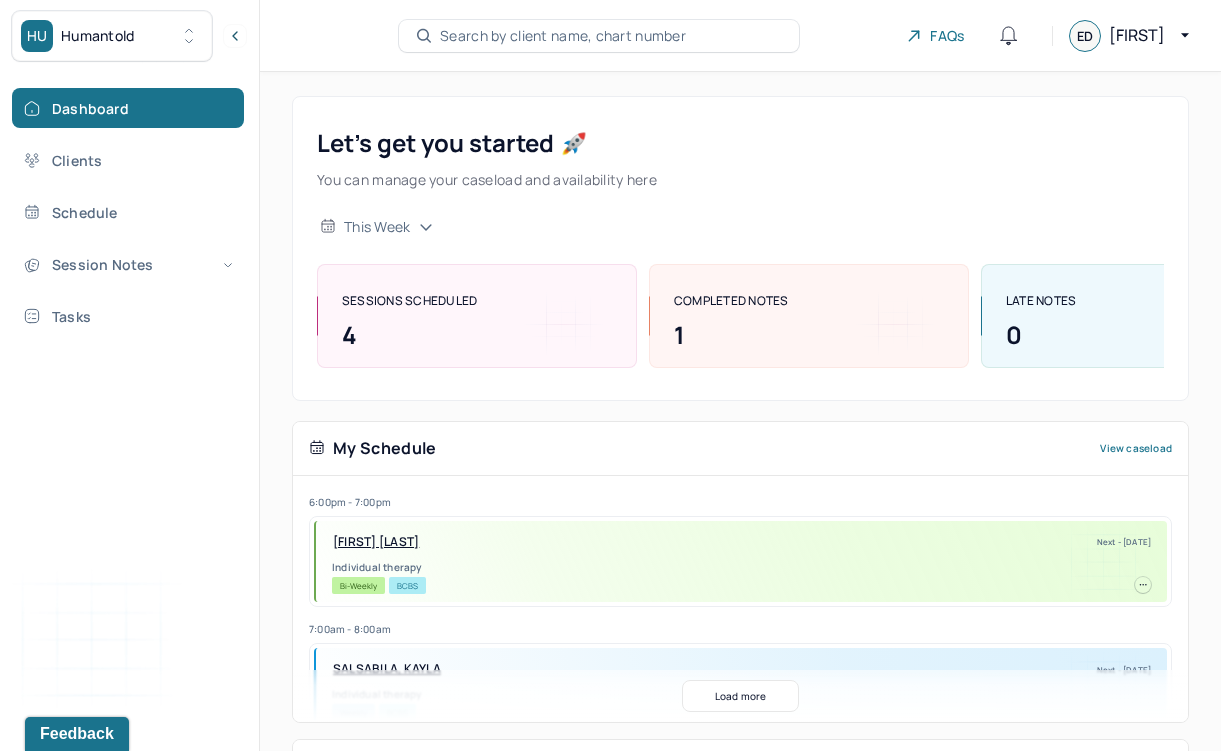 scroll, scrollTop: 338, scrollLeft: 0, axis: vertical 